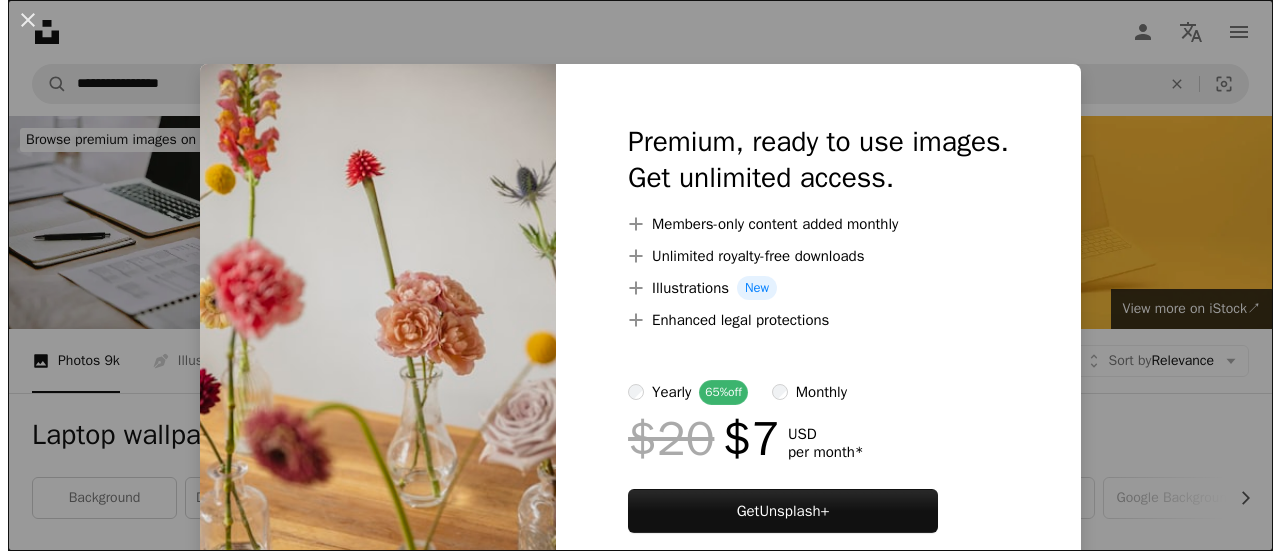 scroll, scrollTop: 1751, scrollLeft: 0, axis: vertical 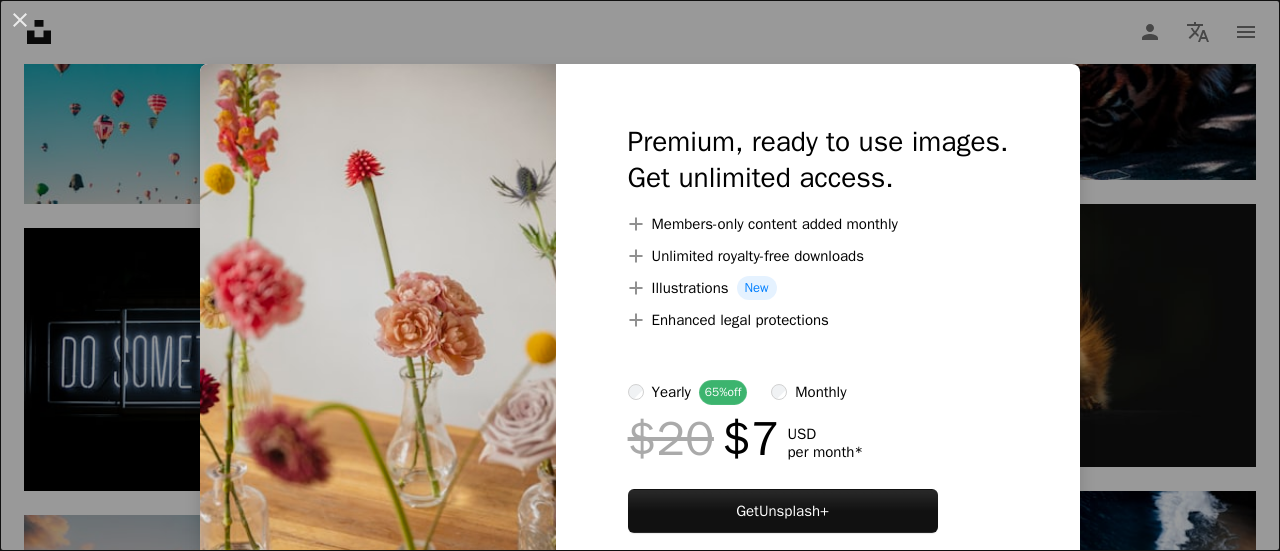 click on "An X shape Premium, ready to use images. Get unlimited access. A plus sign Members-only content added monthly A plus sign Unlimited royalty-free downloads A plus sign Illustrations  New A plus sign Enhanced legal protections yearly 65%  off monthly $20   $7 USD per month * Get  Unsplash+ * When paid annually, billed upfront  $84 Taxes where applicable. Renews automatically. Cancel anytime." at bounding box center [640, 275] 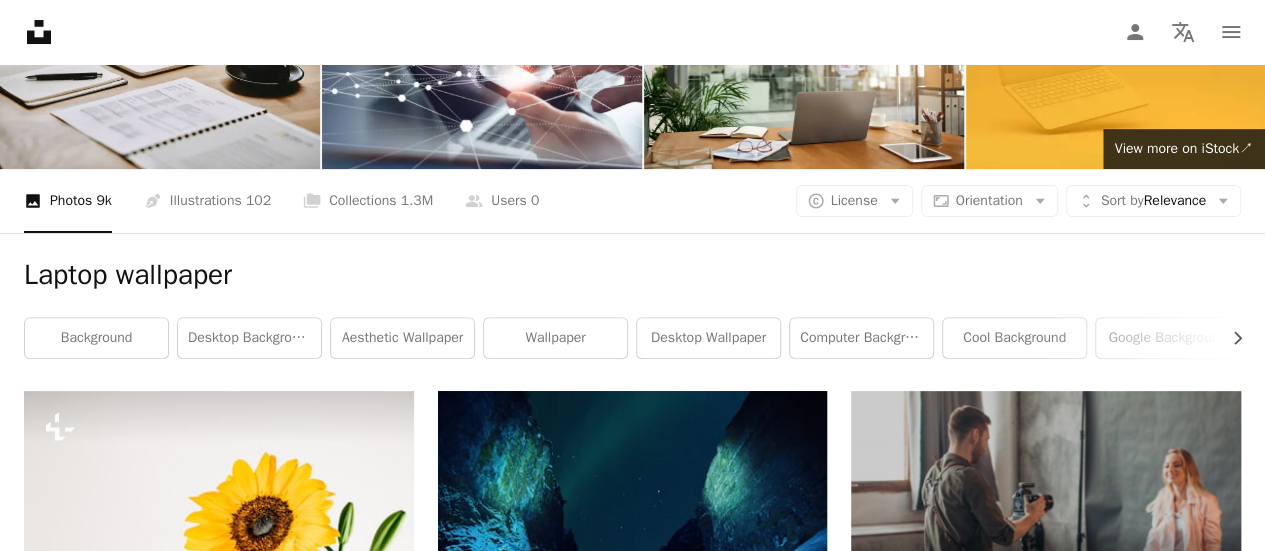 scroll, scrollTop: 181, scrollLeft: 0, axis: vertical 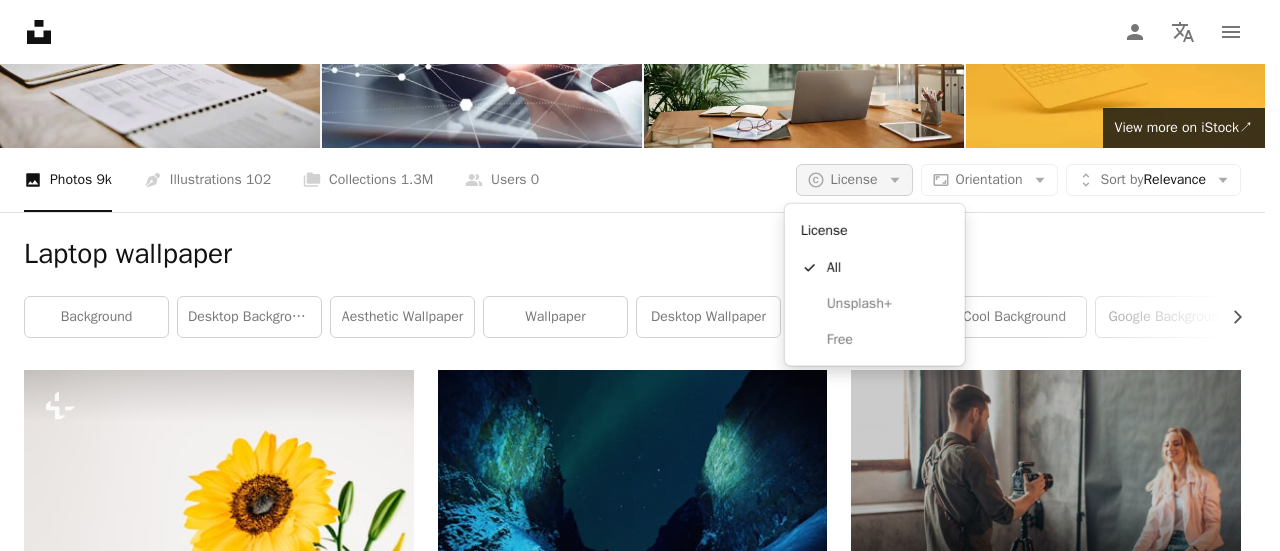 click on "Arrow down" 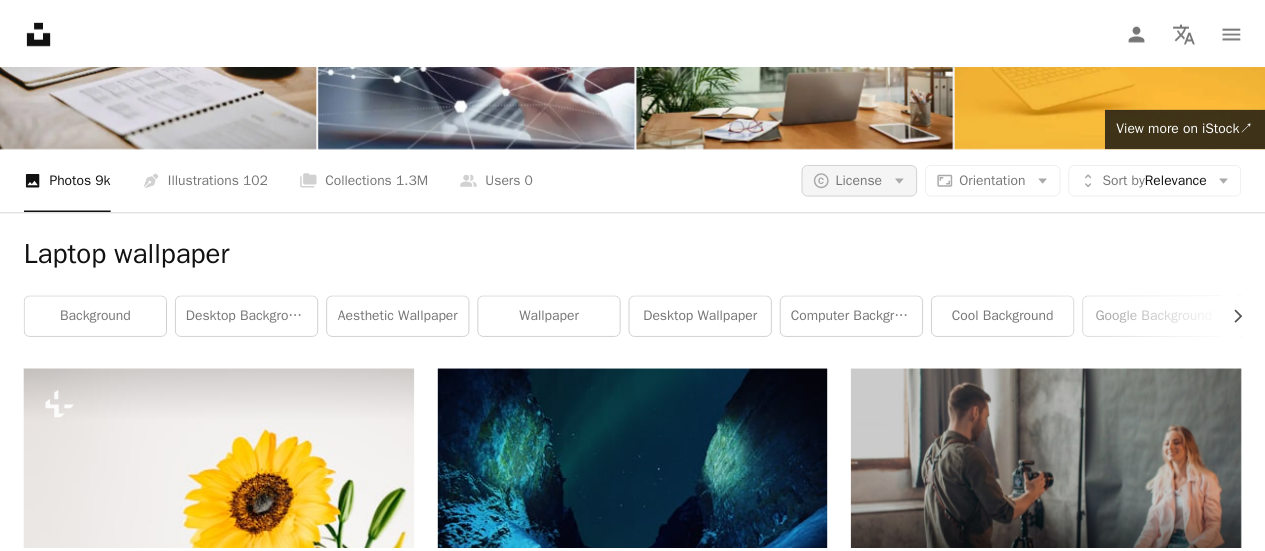 scroll, scrollTop: 181, scrollLeft: 0, axis: vertical 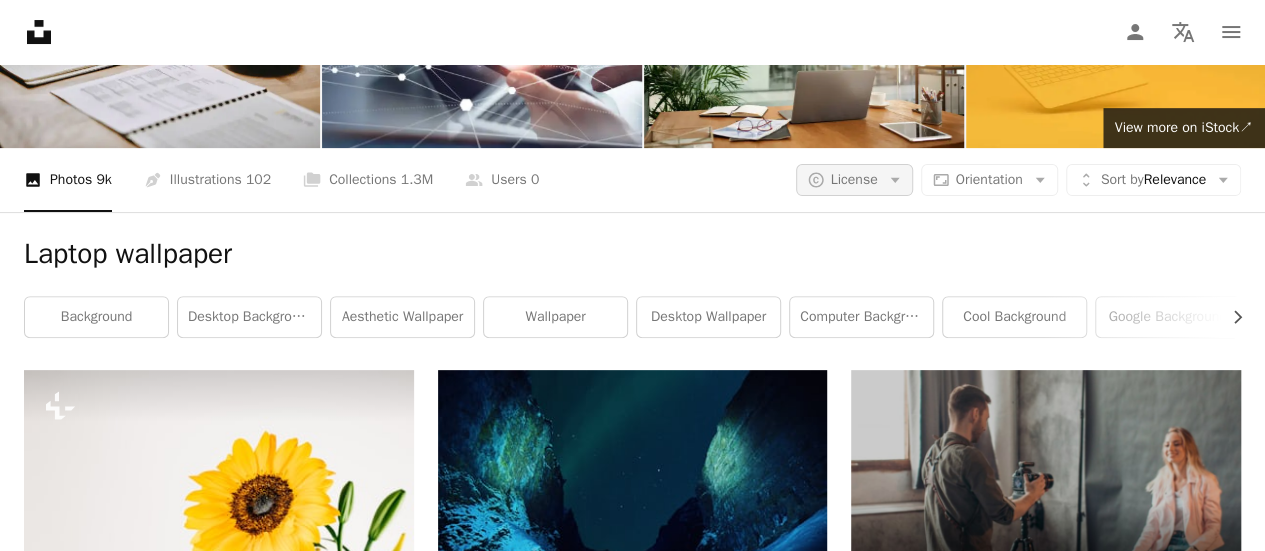 click on "Arrow down" 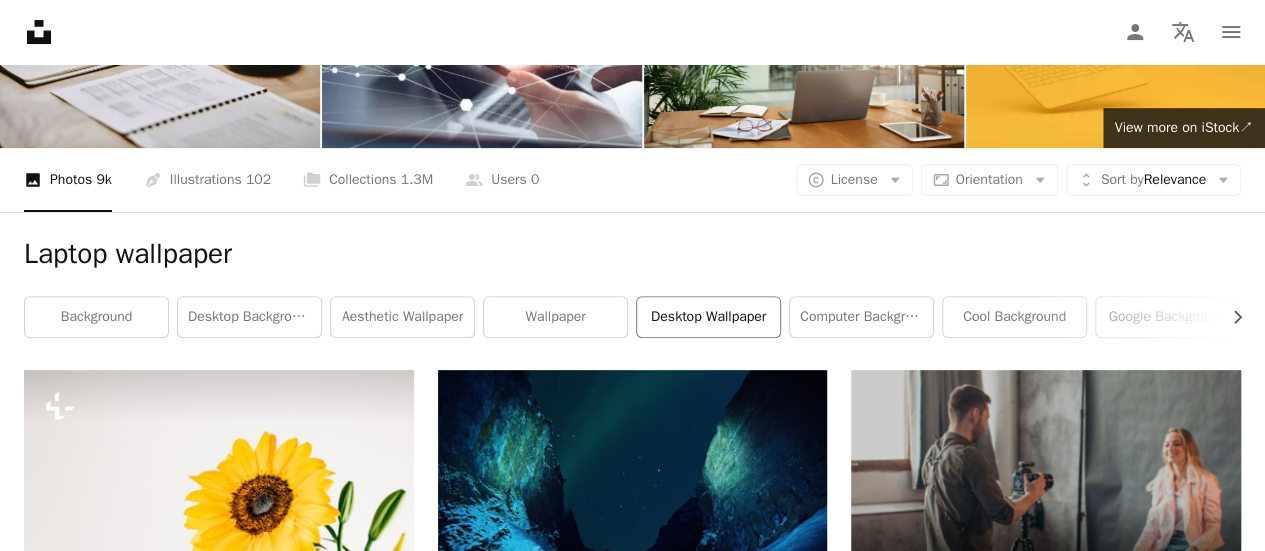 click on "desktop wallpaper" at bounding box center (708, 317) 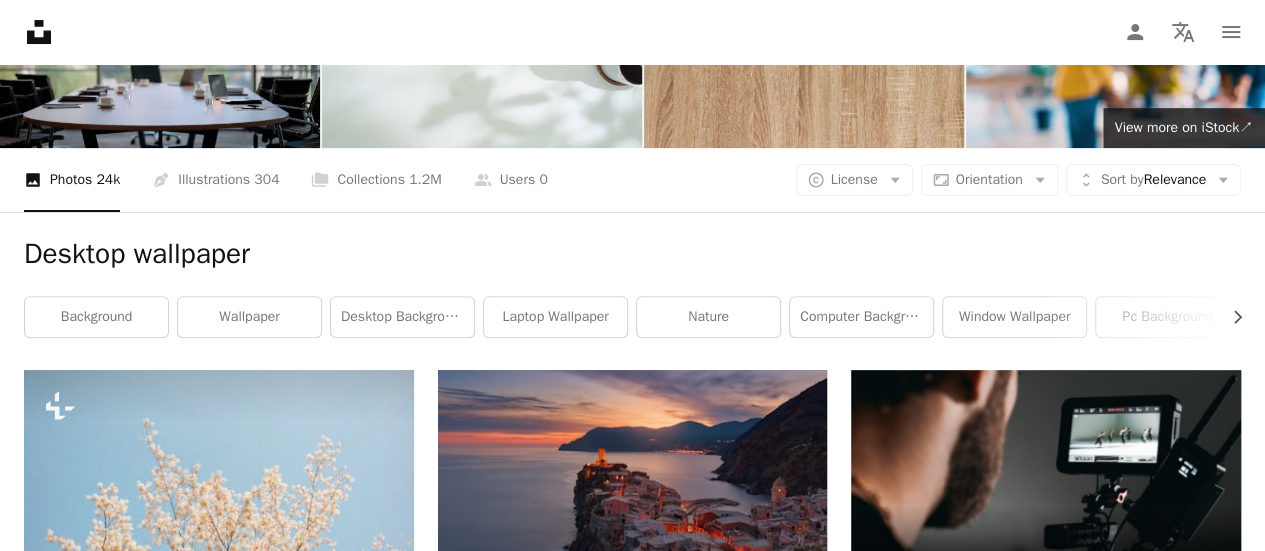 scroll, scrollTop: 2135, scrollLeft: 0, axis: vertical 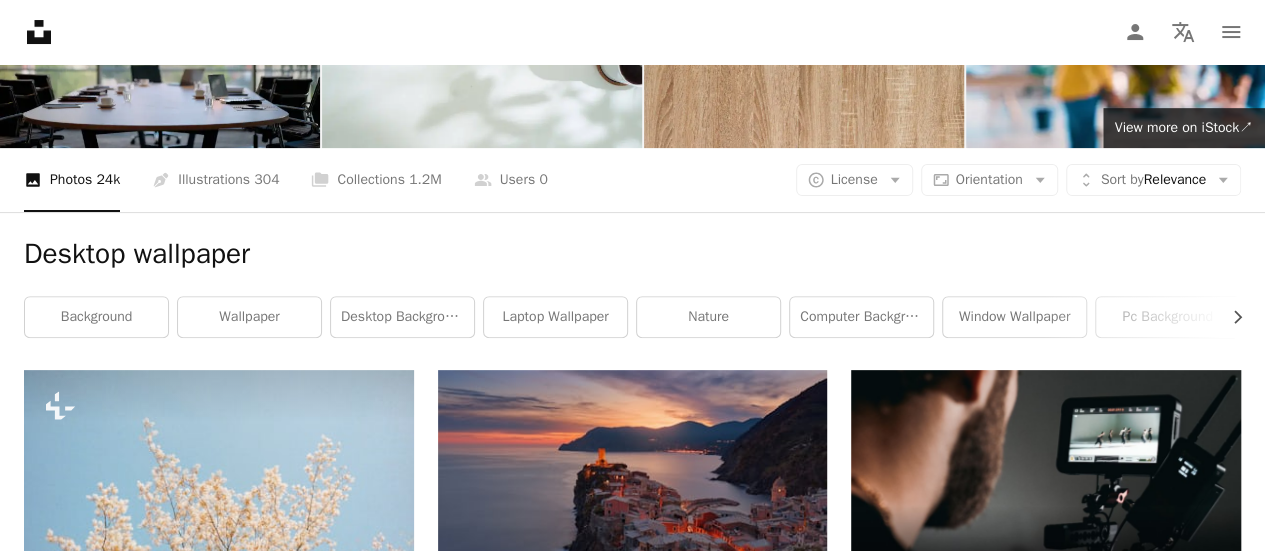 click on "Arrow pointing down" 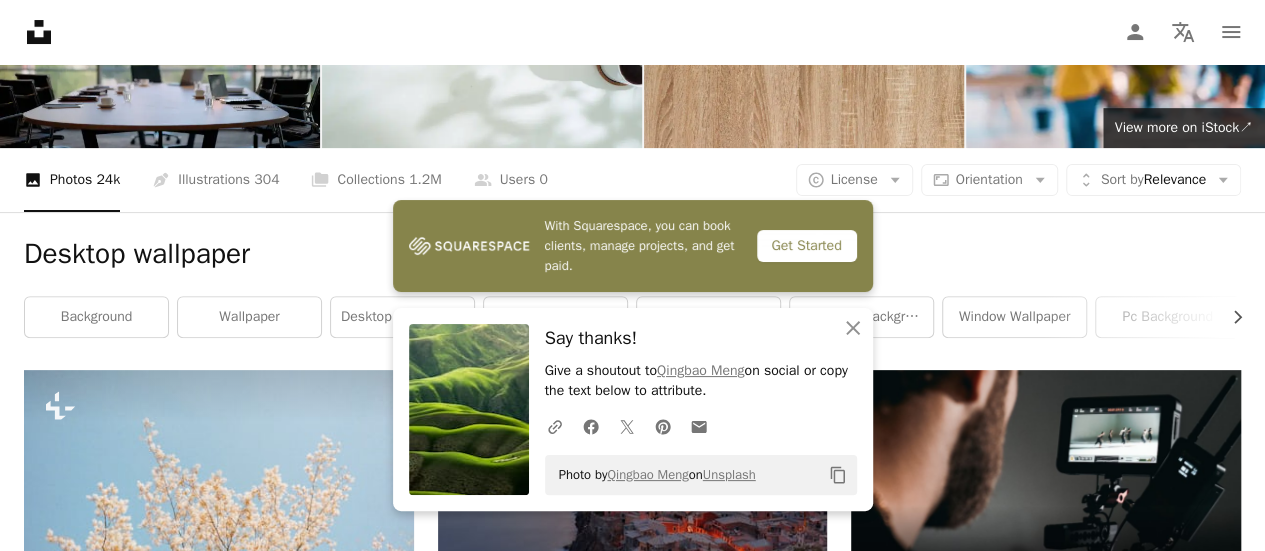 click on "Plus sign for Unsplash+ A heart A plus sign [FIRST] [LAST] For  Unsplash+ A lock Download Plus sign for Unsplash+ A heart A plus sign [FIRST] [LAST] For  Unsplash+ A lock Download Plus sign for Unsplash+ A heart A plus sign [FIRST] [LAST] For  Unsplash+ A lock Download A heart A plus sign jms Arrow pointing down Plus sign for Unsplash+ A heart A plus sign [FIRST] [LAST] For  Unsplash+ A lock Download A heart A plus sign [FIRST] [LAST] Arrow pointing down A heart A plus sign [FIRST] [LAST] Arrow pointing down A heart A plus sign [FIRST] [LAST] Arrow pointing down A heart A plus sign [FIRST] [LAST] Arrow pointing down A heart A plus sign [FIRST] [LAST] Available for hire A checkmark inside of a circle Arrow pointing down A heart A plus sign [FIRST] [LAST] Arrow pointing down A heart A plus sign [FIRST] [LAST] Available for hire A checkmark inside of a circle Arrow pointing down A heart A plus sign [FIRST] [LAST] Available for hire A checkmark inside of a circle Arrow pointing down Plus sign for Unsplash+ A heart A plus sign [FIRST] [LAST] For  Unsplash+ A lock" at bounding box center (632, 1581) 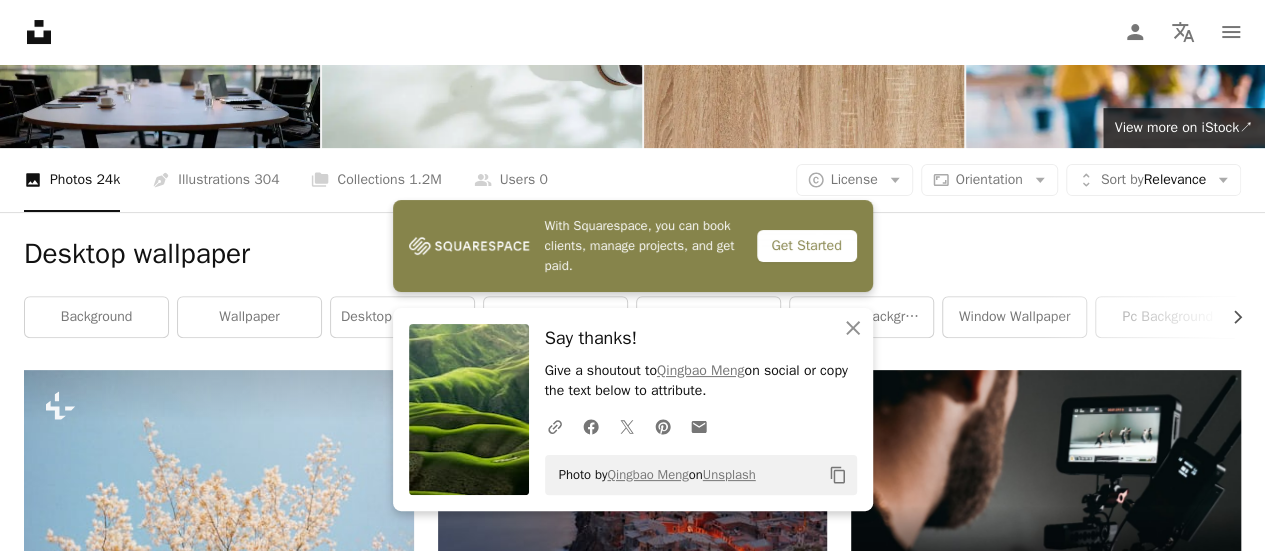 click on "Plus sign for Unsplash+ A heart A plus sign [FIRST] [LAST] For  Unsplash+ A lock Download Plus sign for Unsplash+ A heart A plus sign [FIRST] [LAST] For  Unsplash+ A lock Download Plus sign for Unsplash+ A heart A plus sign [FIRST] [LAST] For  Unsplash+ A lock Download A heart A plus sign jms Arrow pointing down Plus sign for Unsplash+ A heart A plus sign [FIRST] [LAST] For  Unsplash+ A lock Download A heart A plus sign [FIRST] [LAST] Arrow pointing down A heart A plus sign [FIRST] [LAST] Arrow pointing down A heart A plus sign [FIRST] [LAST] Arrow pointing down A heart A plus sign [FIRST] [LAST] Arrow pointing down A heart A plus sign [FIRST] [LAST] Available for hire A checkmark inside of a circle Arrow pointing down A heart A plus sign [FIRST] [LAST] Arrow pointing down A heart A plus sign [FIRST] [LAST] Available for hire A checkmark inside of a circle Arrow pointing down A heart A plus sign [FIRST] [LAST] Available for hire A checkmark inside of a circle Arrow pointing down Plus sign for Unsplash+ A heart A plus sign [FIRST] [LAST] For  Unsplash+ A lock" at bounding box center (632, 1581) 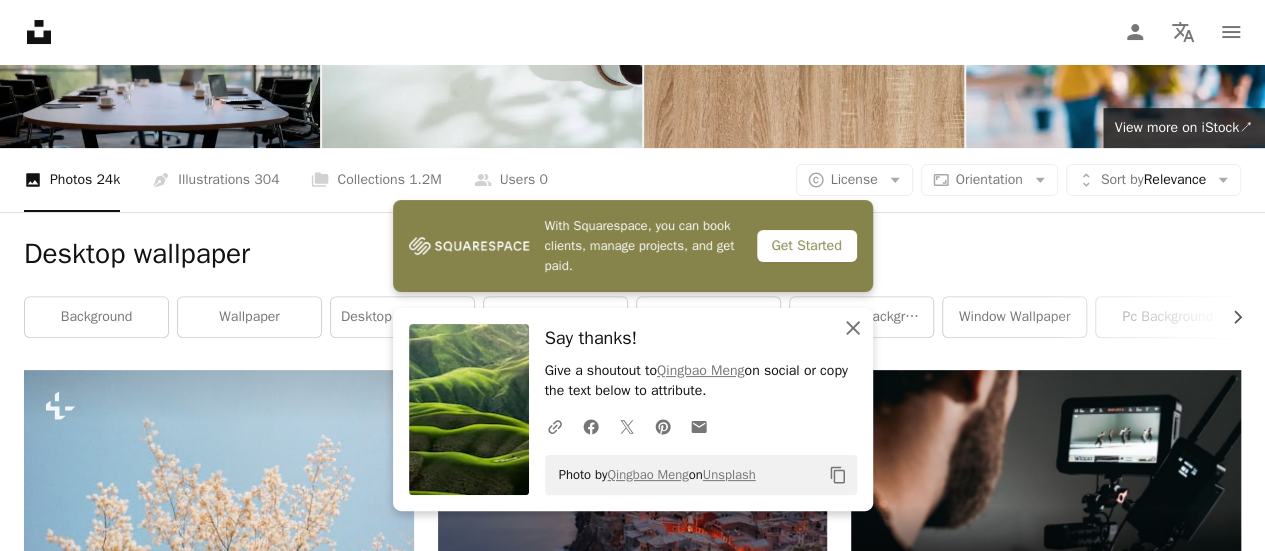 click on "An X shape" 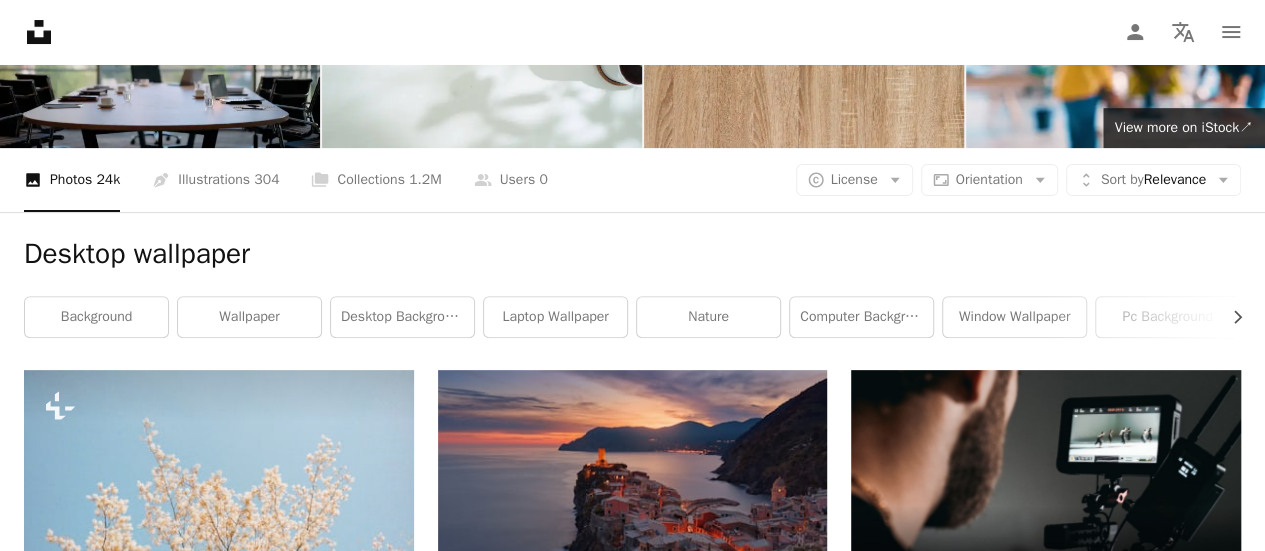 scroll, scrollTop: 2679, scrollLeft: 0, axis: vertical 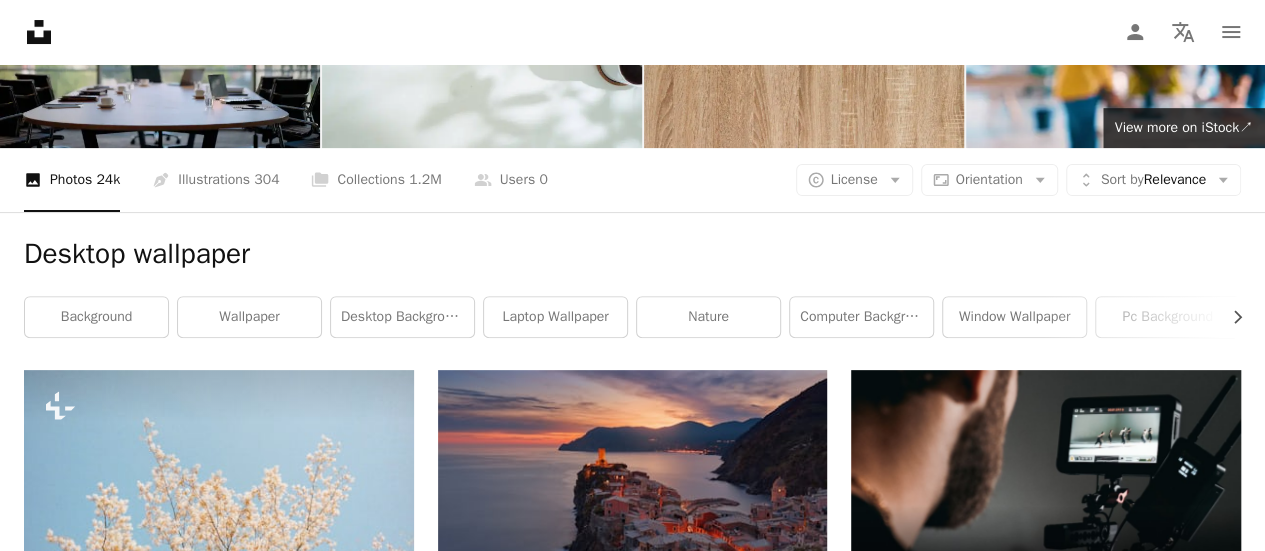click 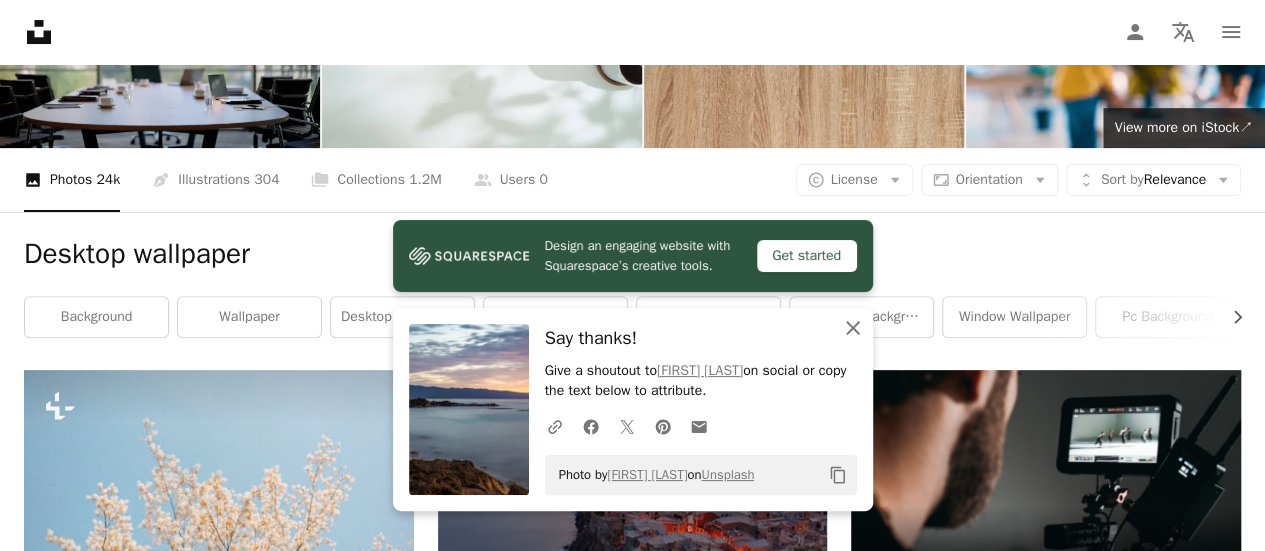 click on "An X shape" 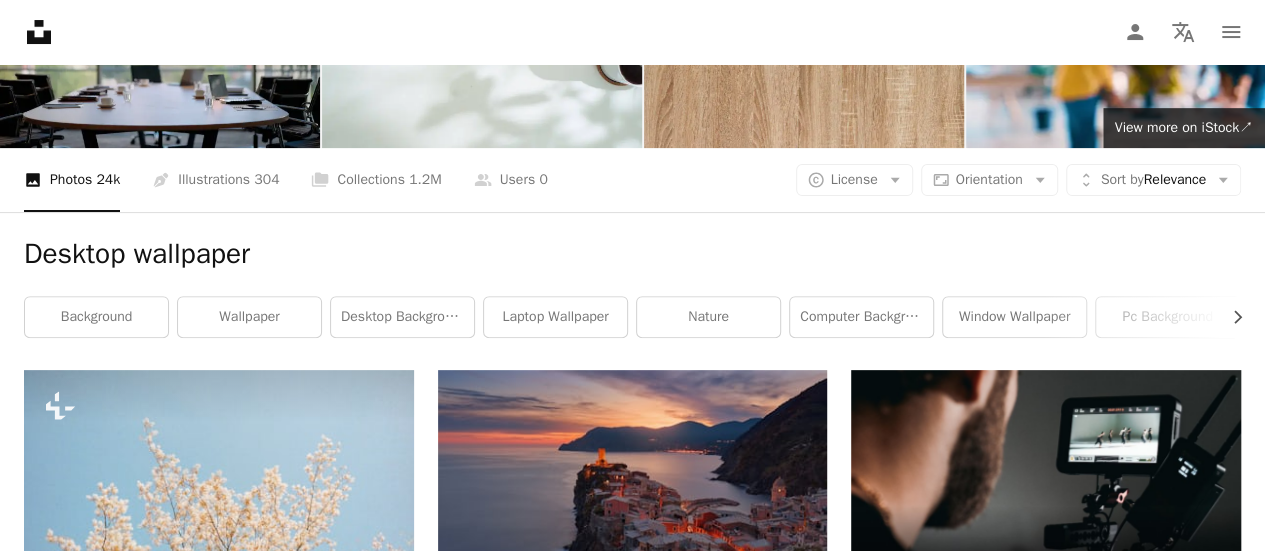 scroll, scrollTop: 4090, scrollLeft: 0, axis: vertical 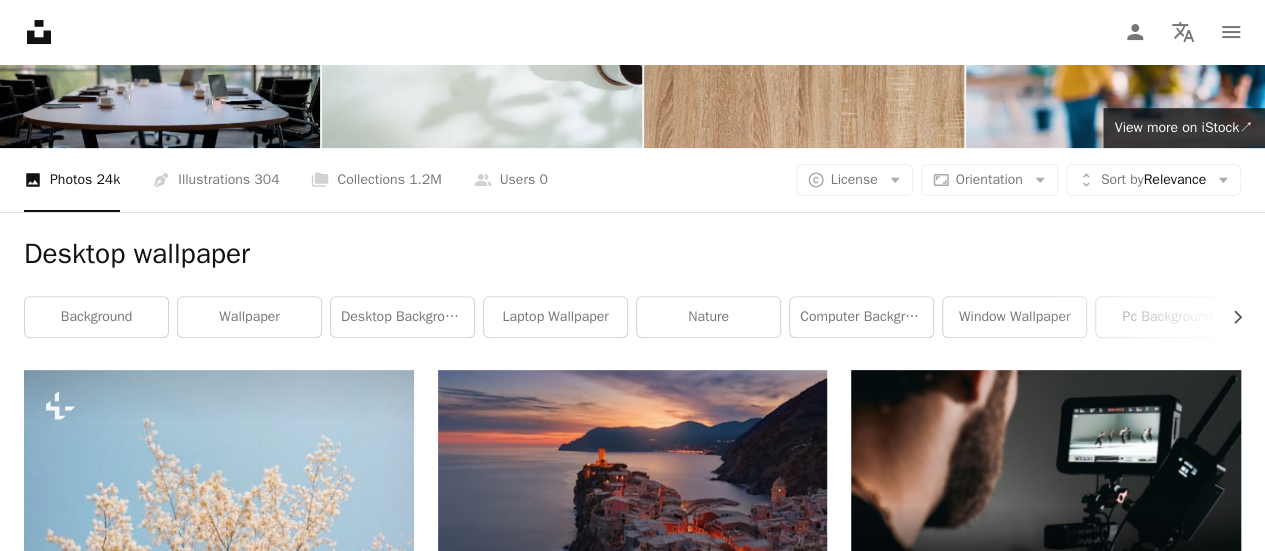 click on "Arrow pointing down" at bounding box center [1201, 4174] 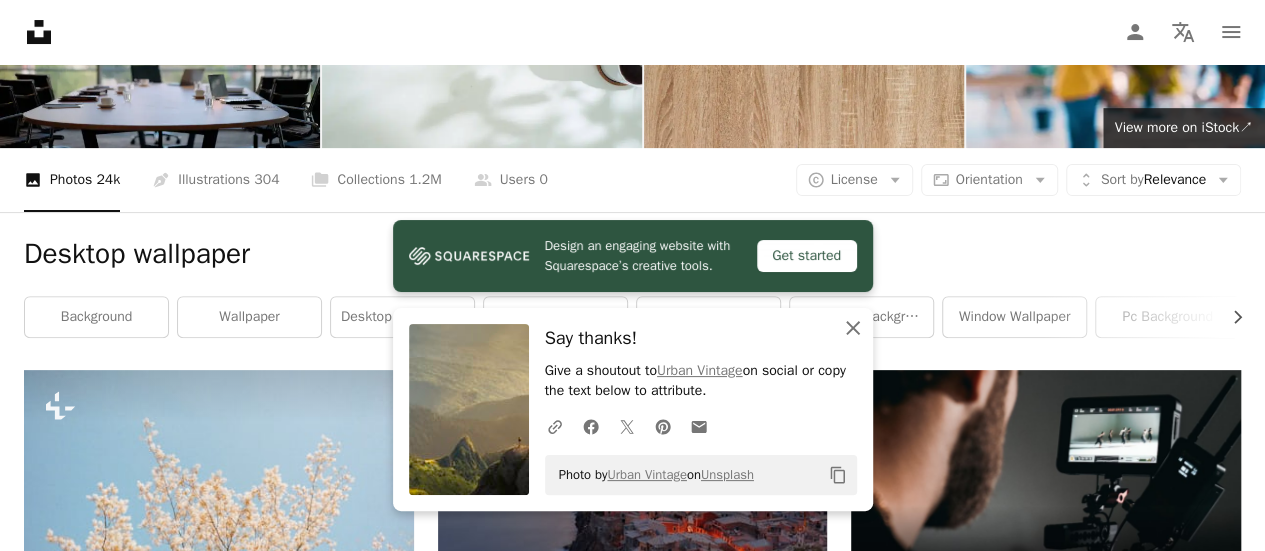 click on "An X shape" 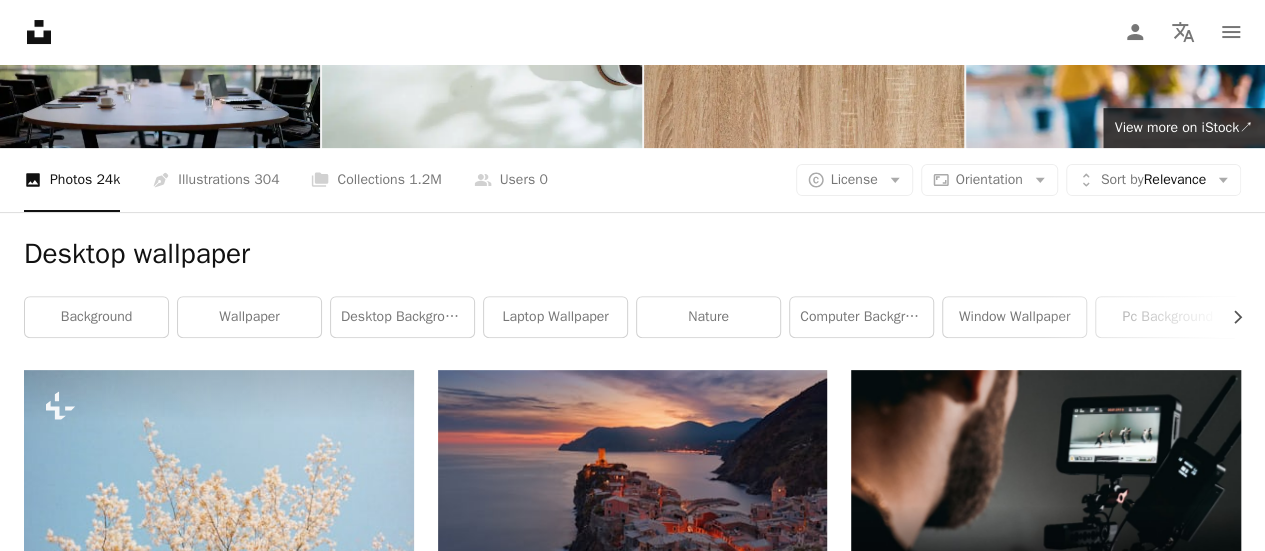 scroll, scrollTop: 0, scrollLeft: 0, axis: both 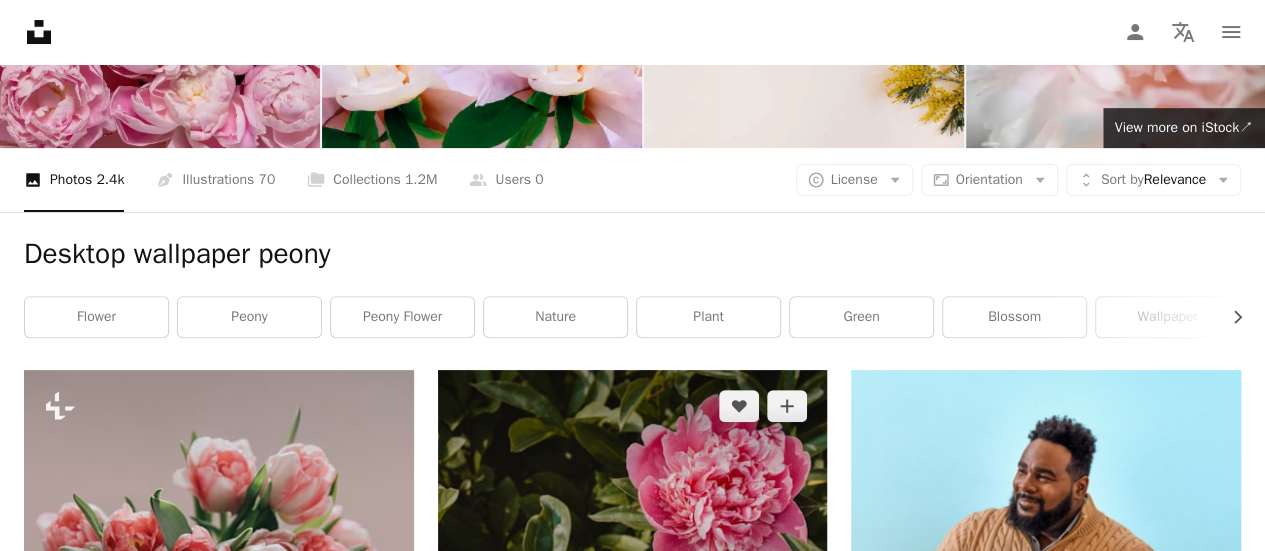 click on "Arrow pointing down" 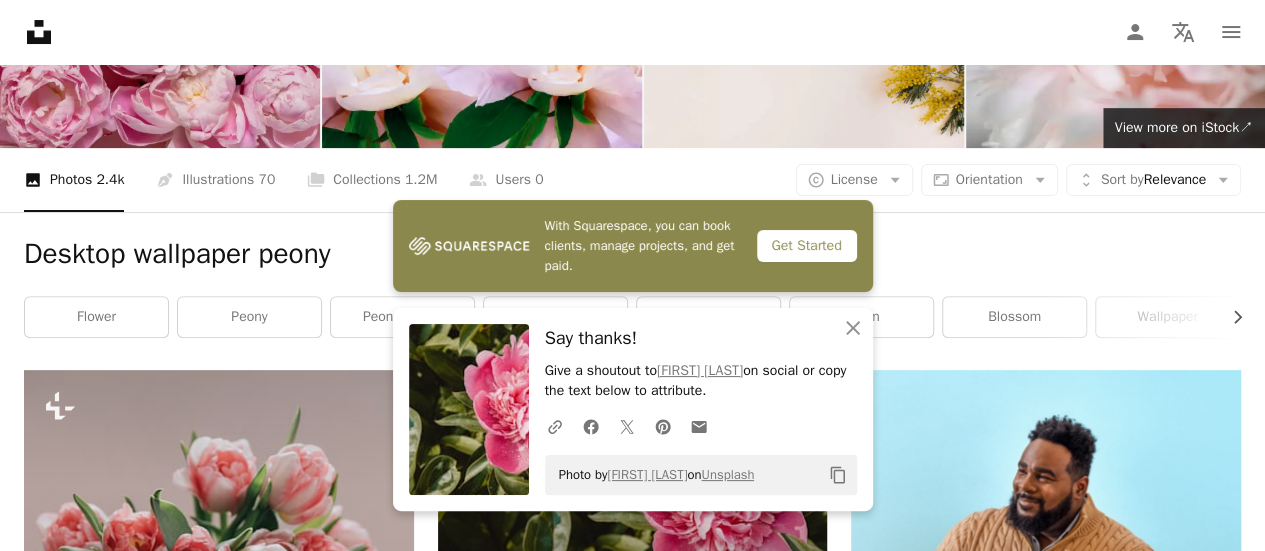 scroll, scrollTop: 668, scrollLeft: 0, axis: vertical 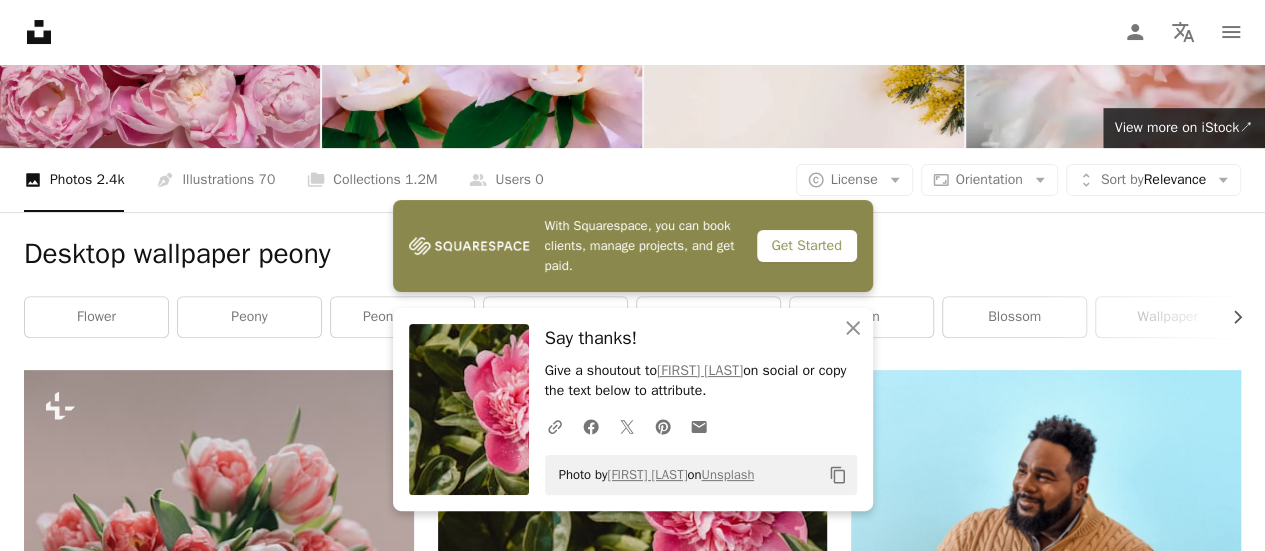 click on "With Squarespace, you can book clients, manage projects, and get paid. Get Started" at bounding box center [633, 246] 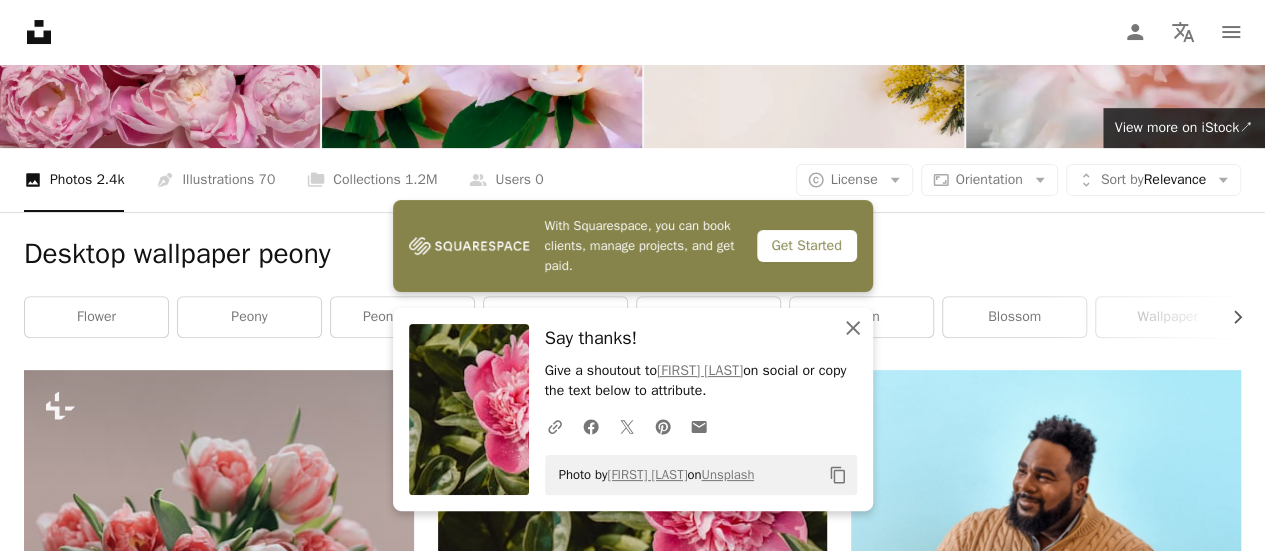 click on "An X shape" 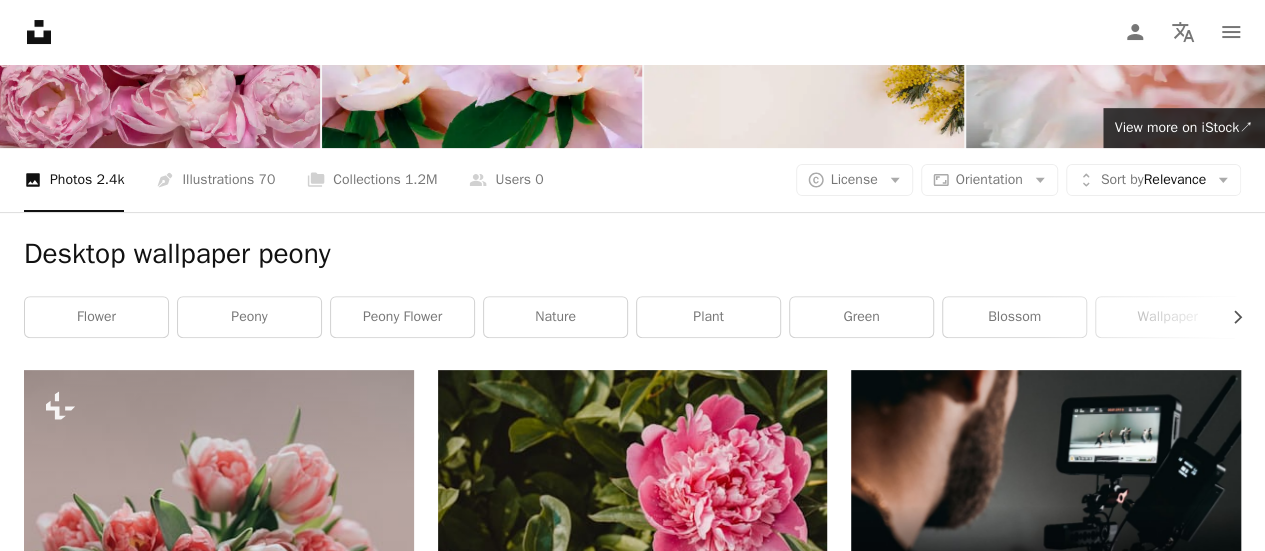 scroll, scrollTop: 0, scrollLeft: 0, axis: both 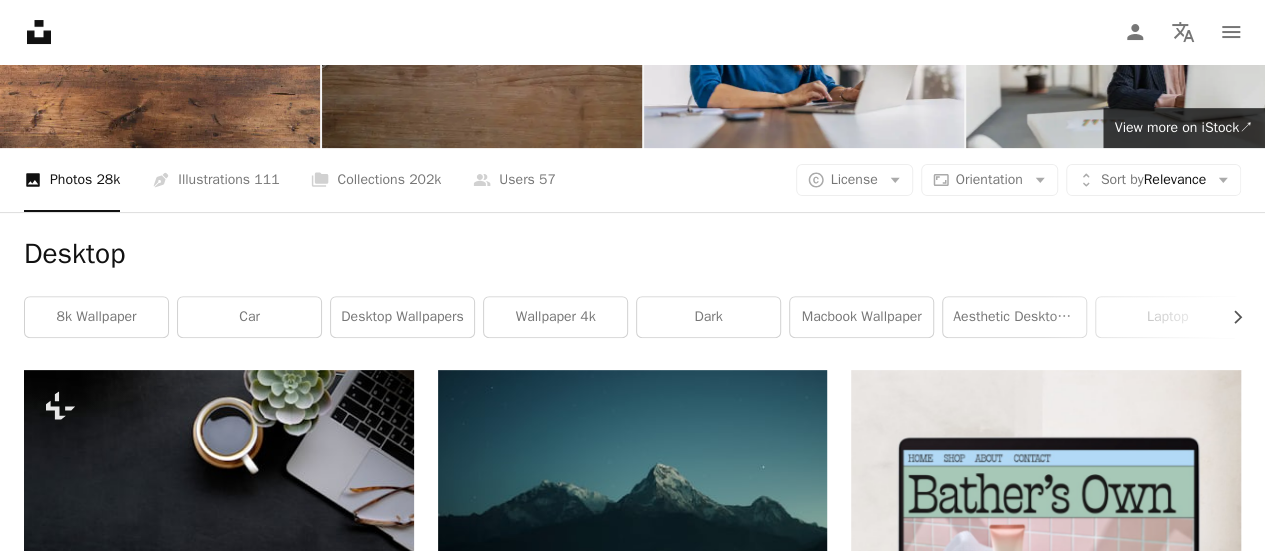 click 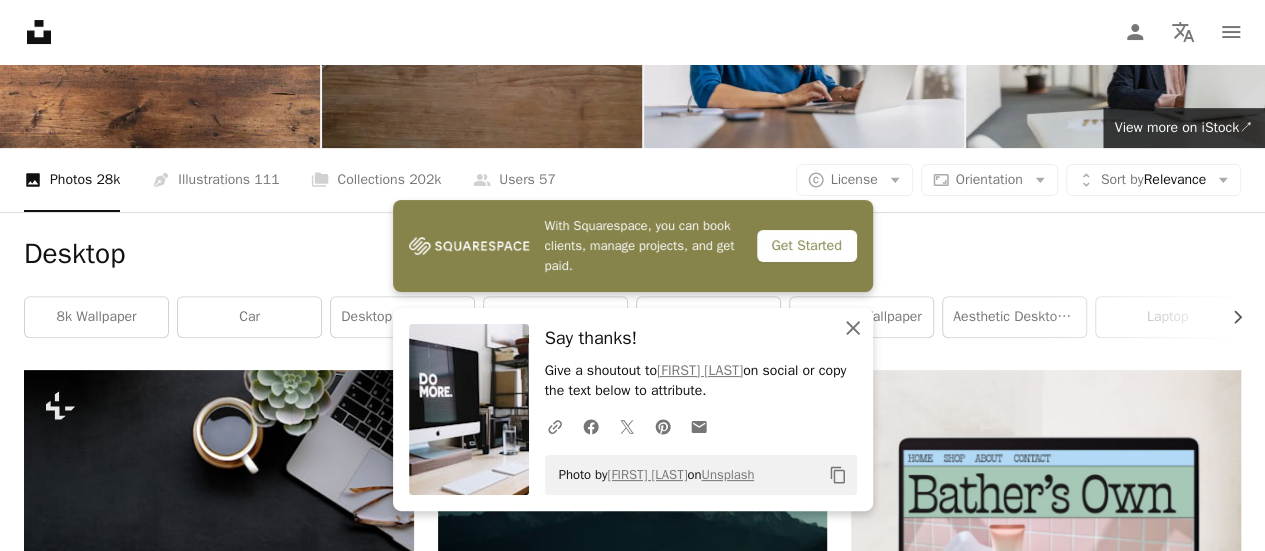 click on "An X shape" 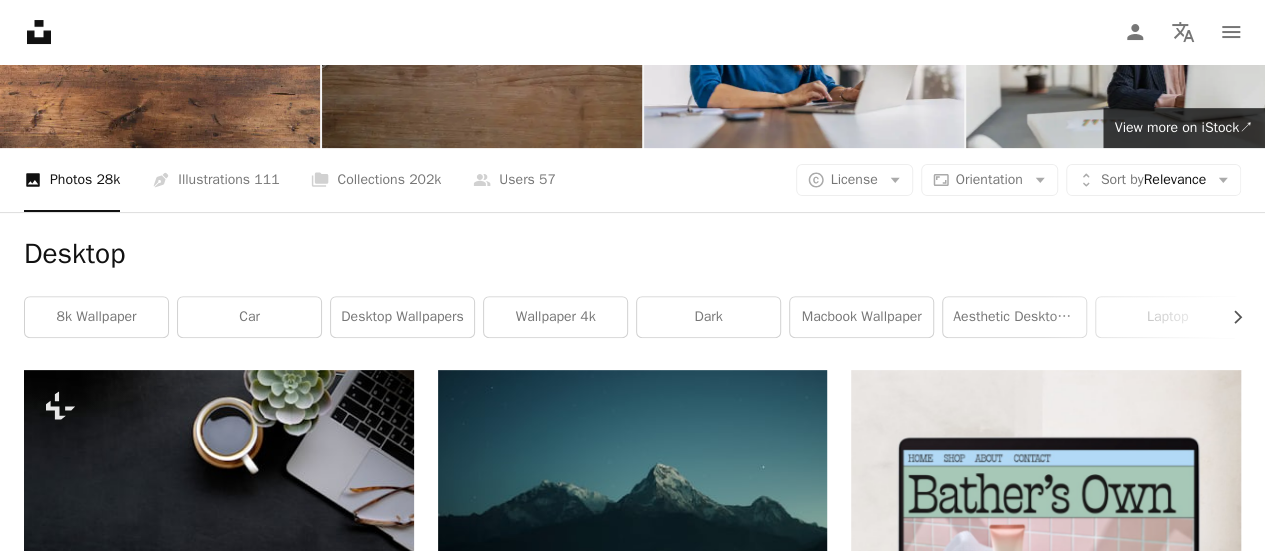 scroll, scrollTop: 2848, scrollLeft: 0, axis: vertical 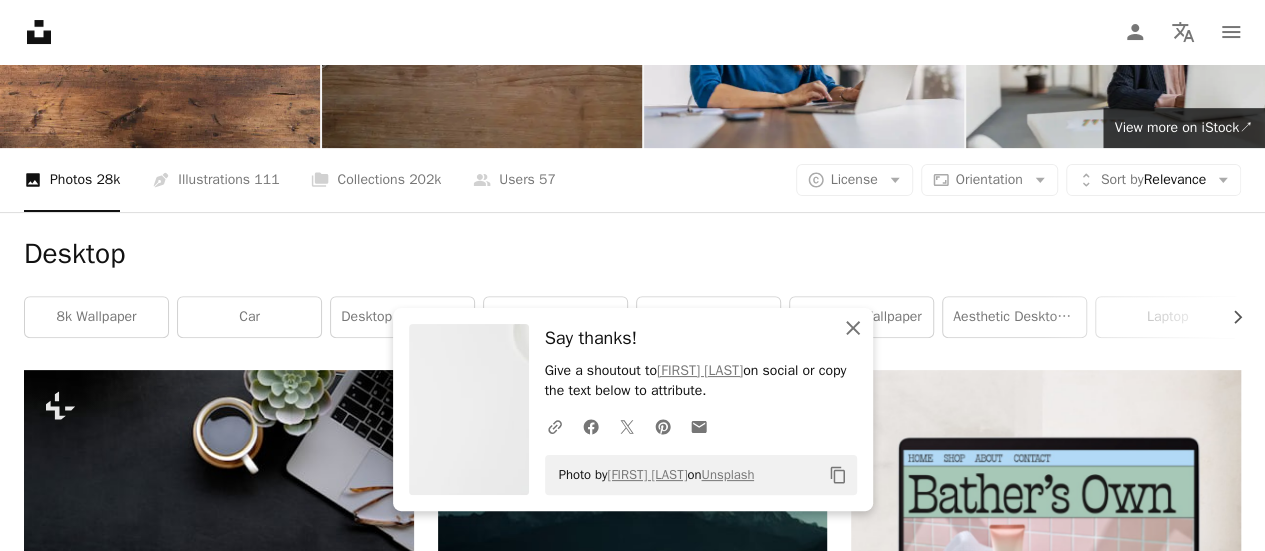 click on "An X shape" 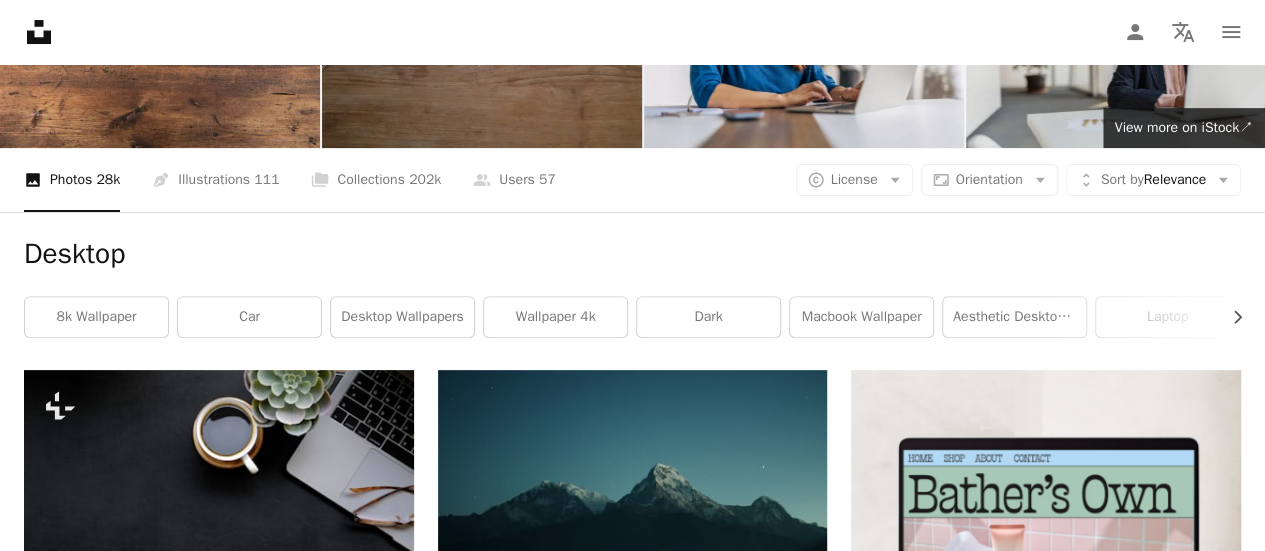 scroll, scrollTop: 4622, scrollLeft: 0, axis: vertical 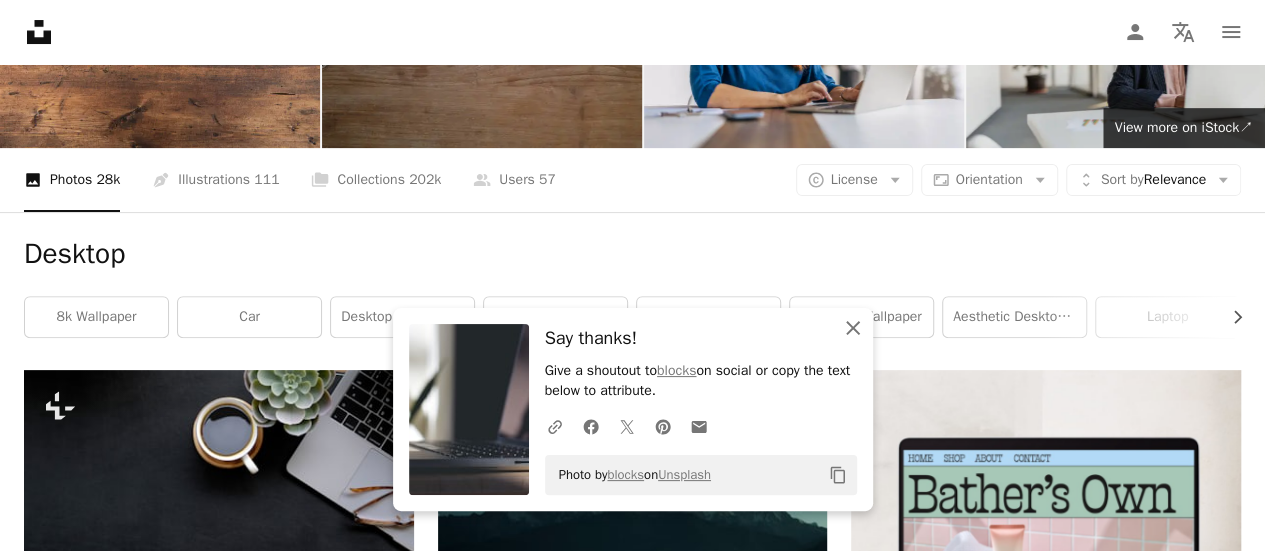 click 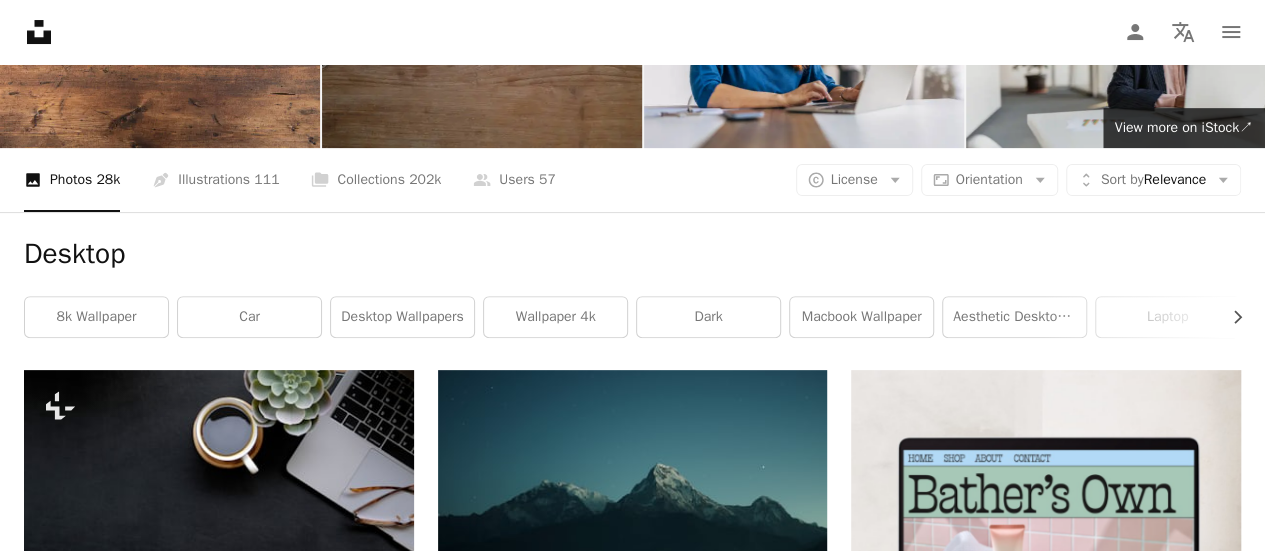 scroll, scrollTop: 7953, scrollLeft: 0, axis: vertical 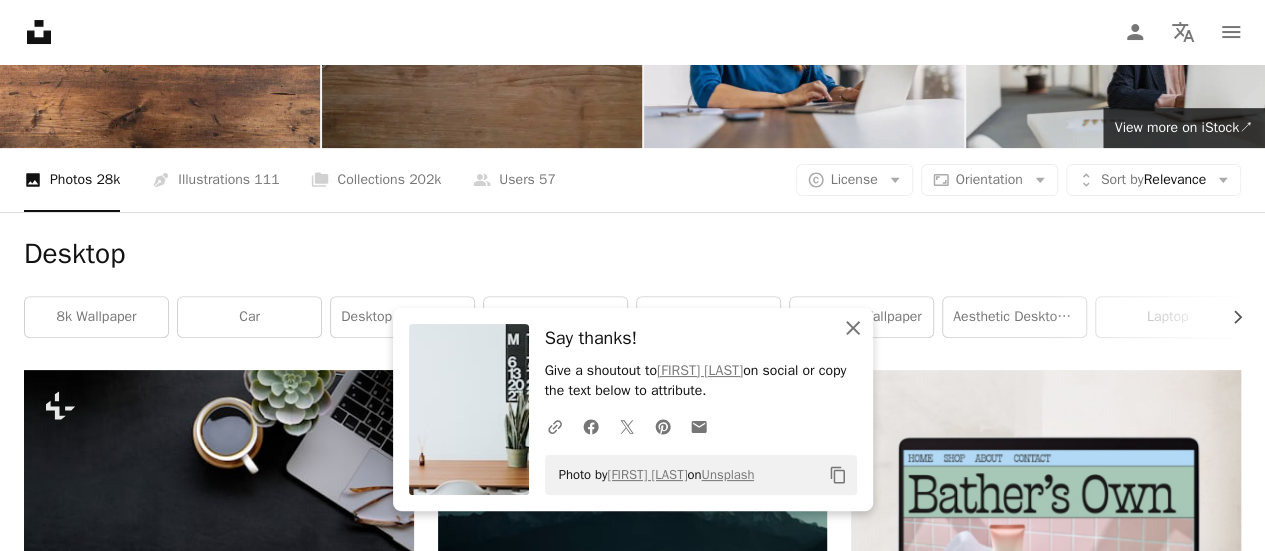 click on "An X shape" 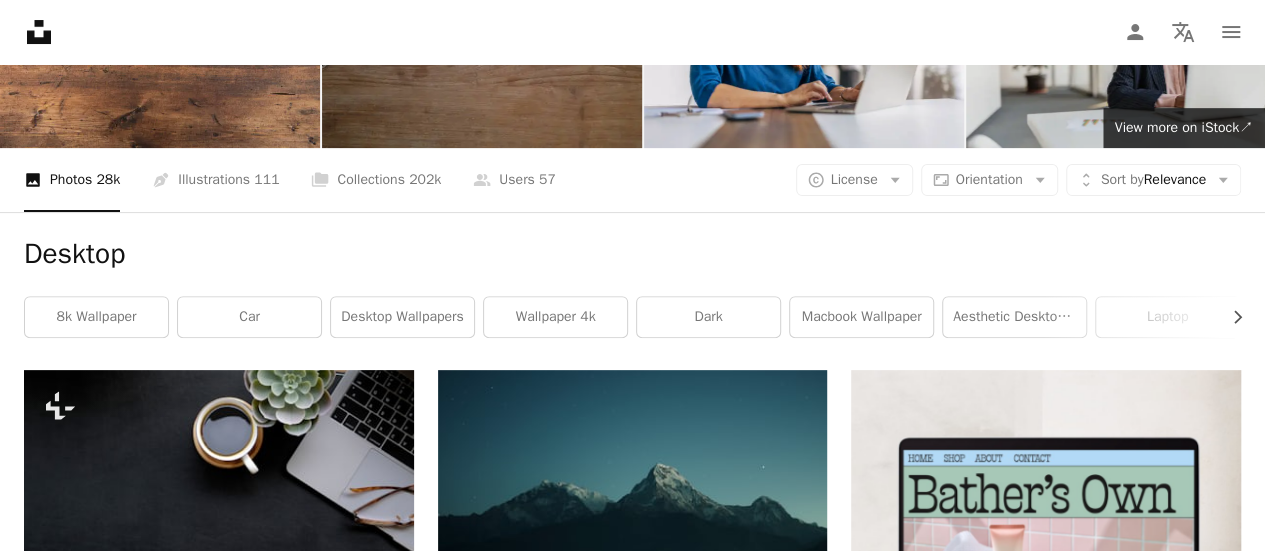 scroll, scrollTop: 19397, scrollLeft: 0, axis: vertical 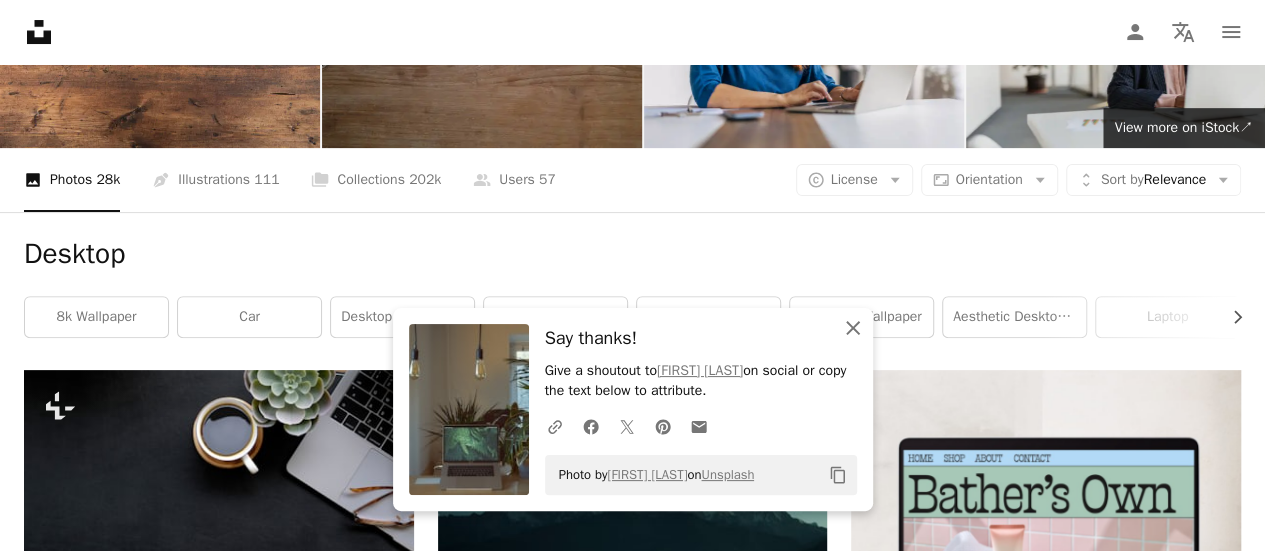 click 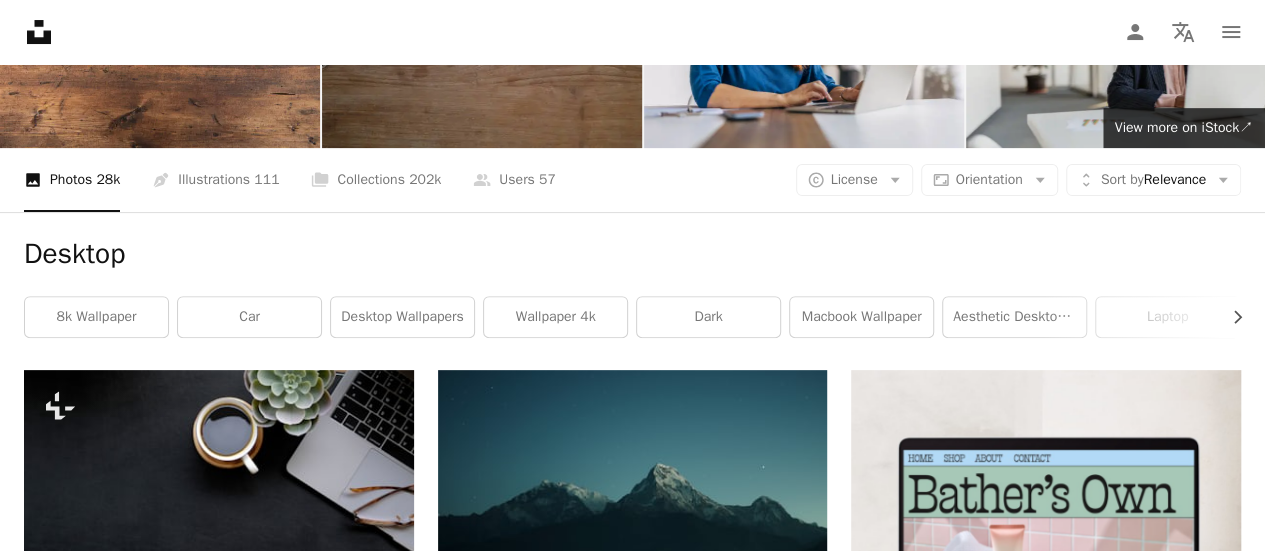 scroll, scrollTop: 20673, scrollLeft: 0, axis: vertical 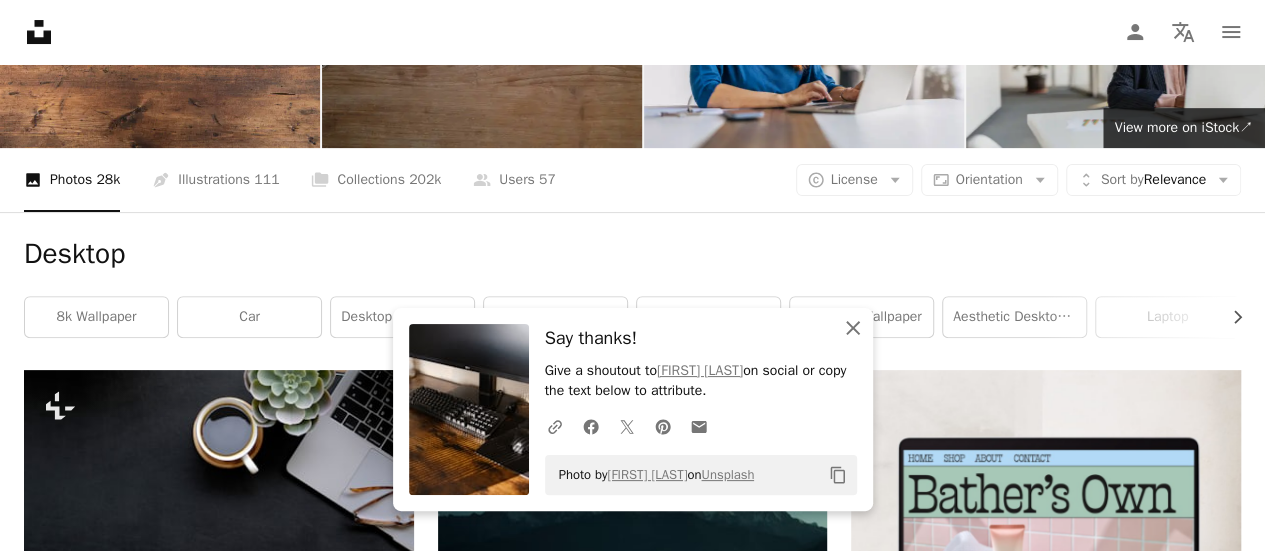 click on "An X shape" 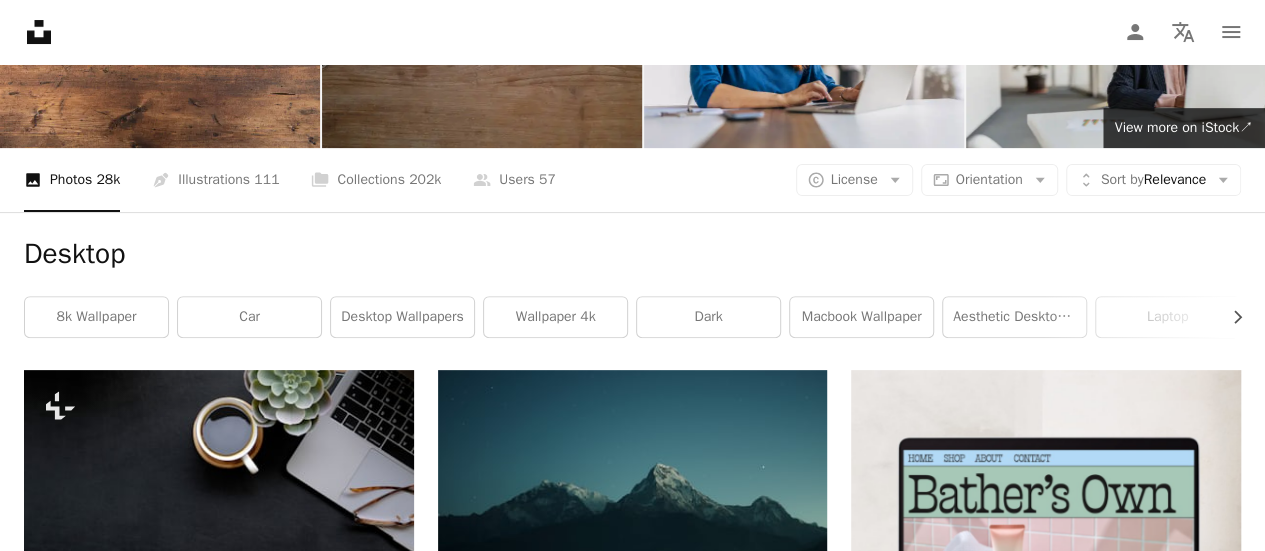 scroll, scrollTop: 21440, scrollLeft: 0, axis: vertical 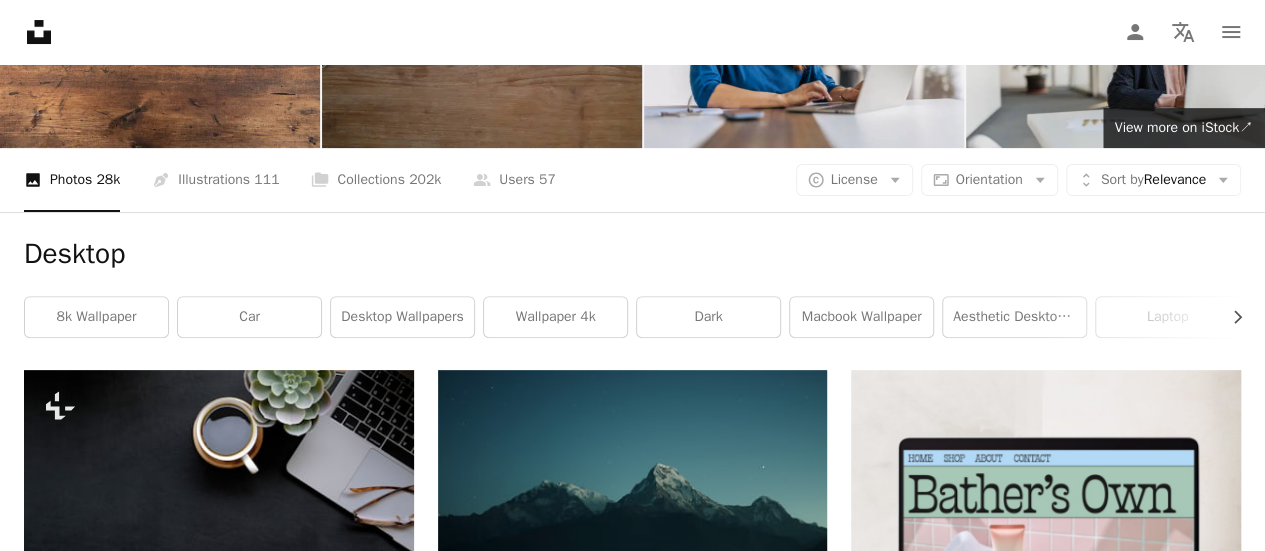 click on "Arrow pointing down" 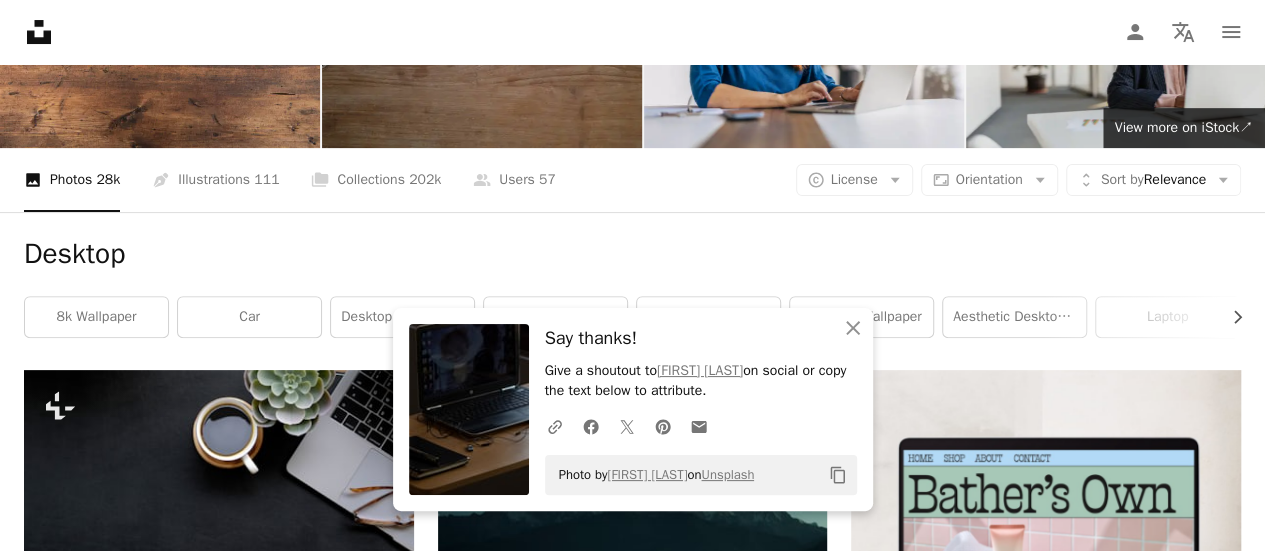 scroll, scrollTop: 21975, scrollLeft: 0, axis: vertical 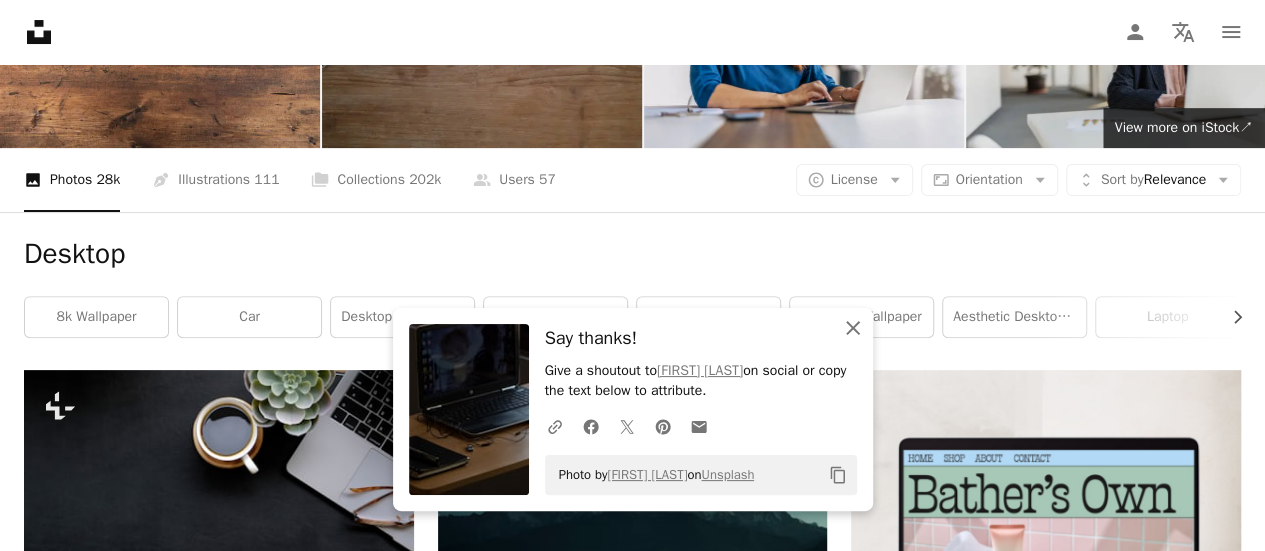 click on "An X shape" 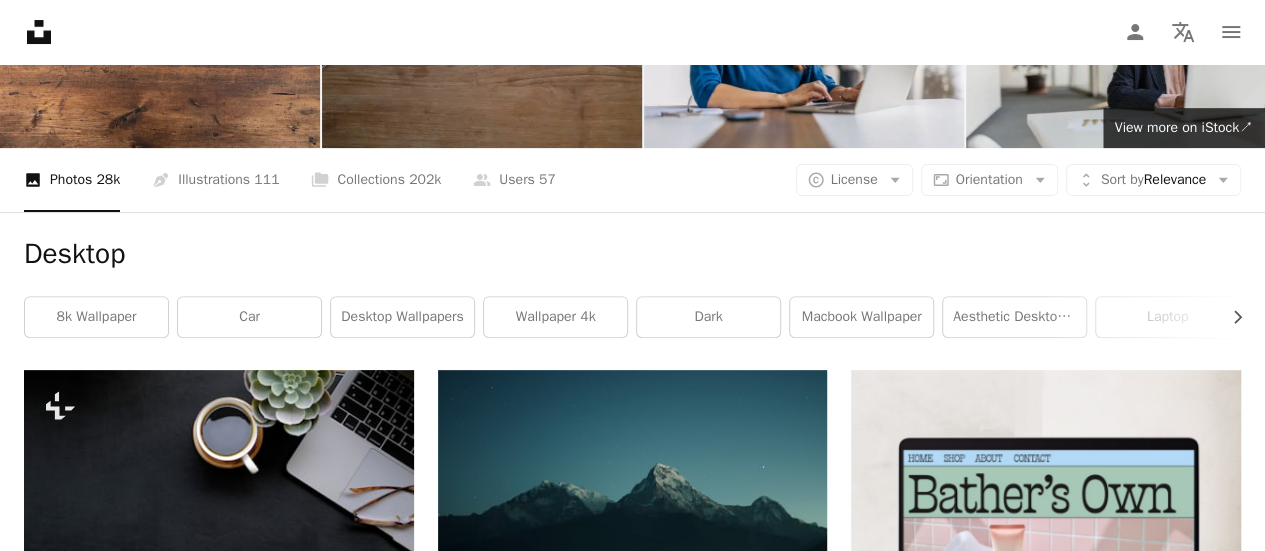 scroll, scrollTop: 22845, scrollLeft: 0, axis: vertical 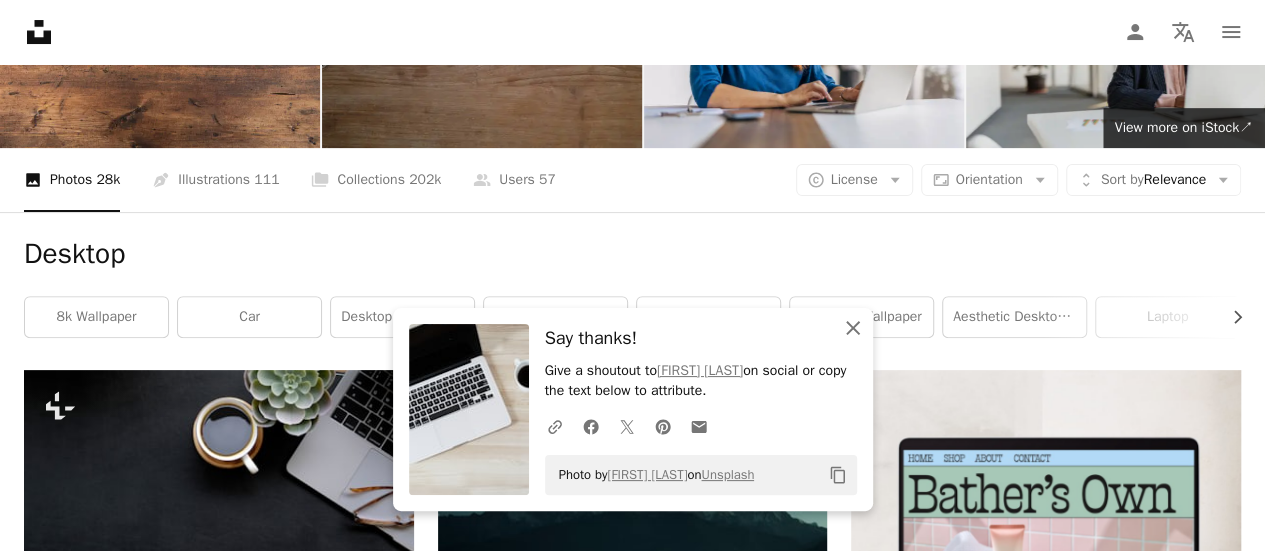 click on "An X shape" 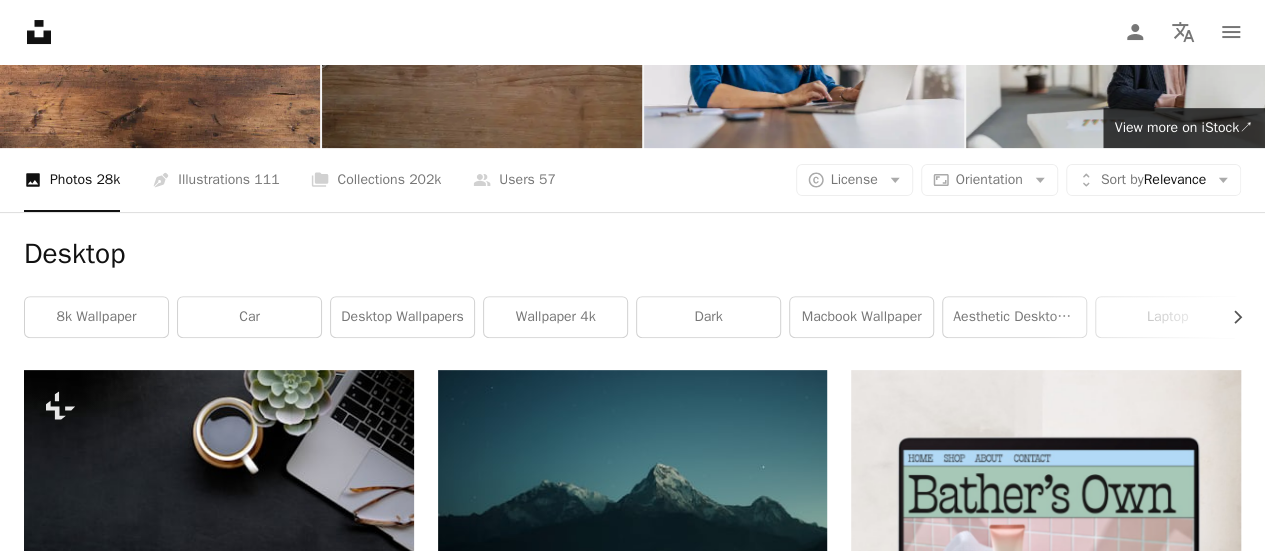 scroll, scrollTop: 23057, scrollLeft: 0, axis: vertical 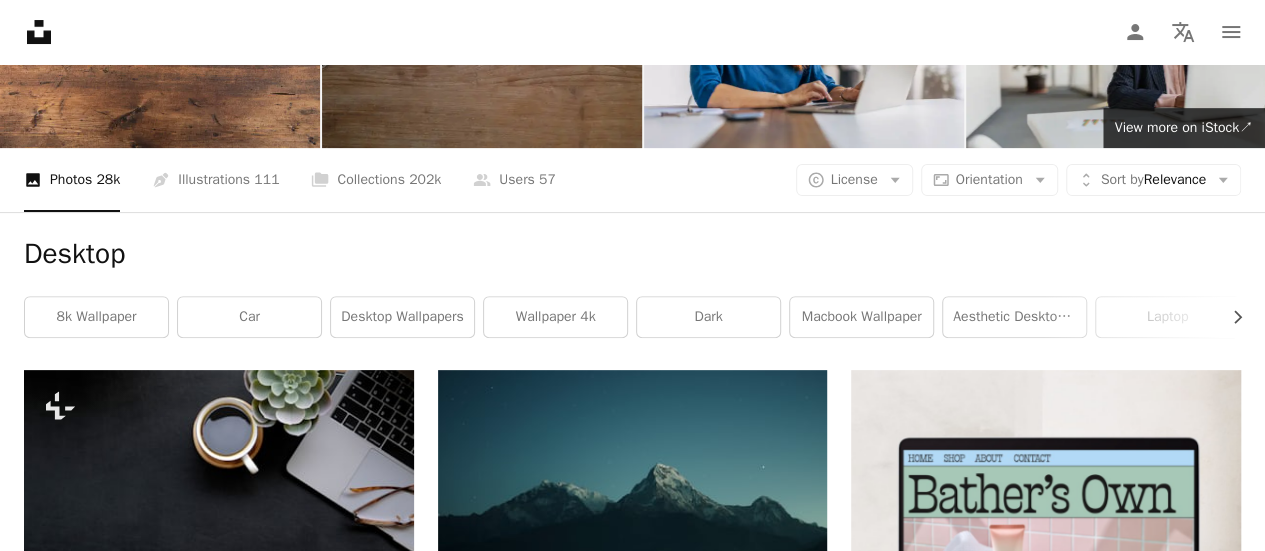 click 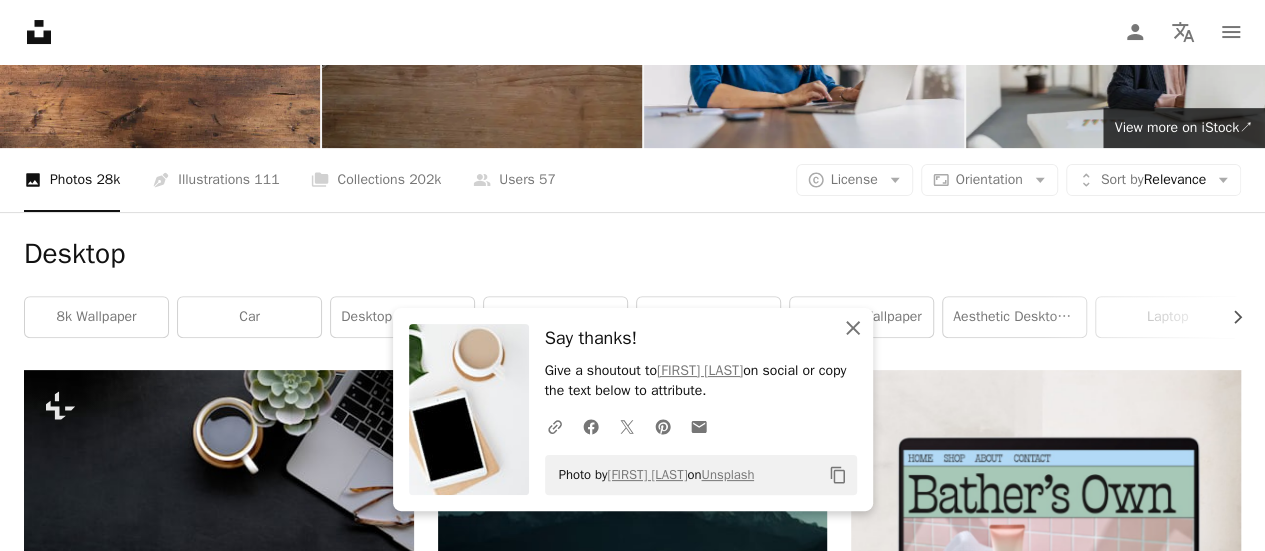 click 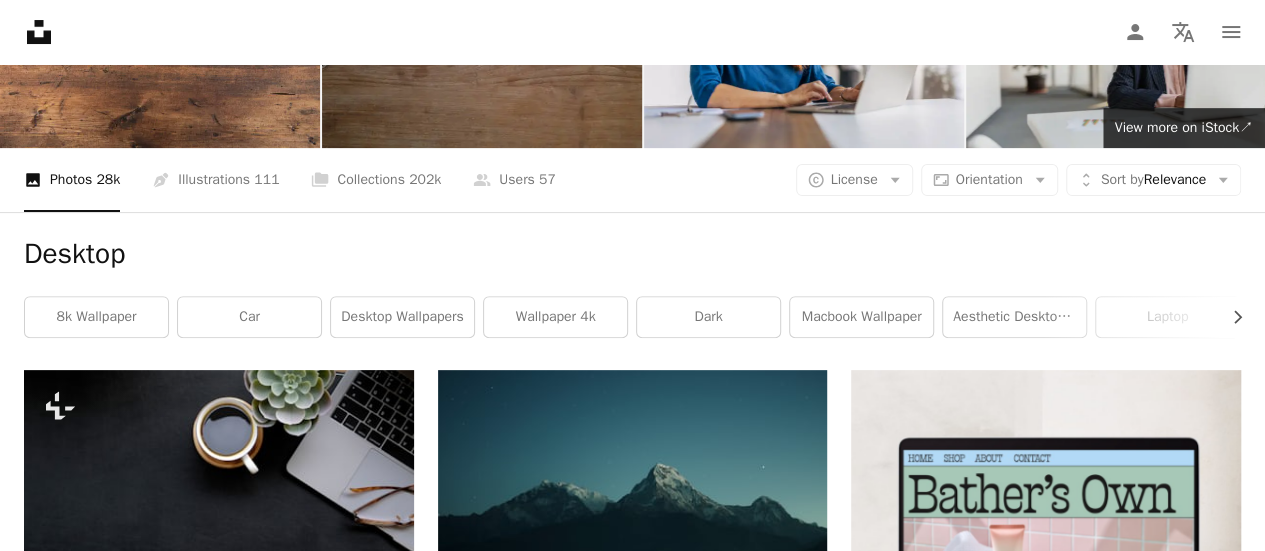 scroll, scrollTop: 35221, scrollLeft: 0, axis: vertical 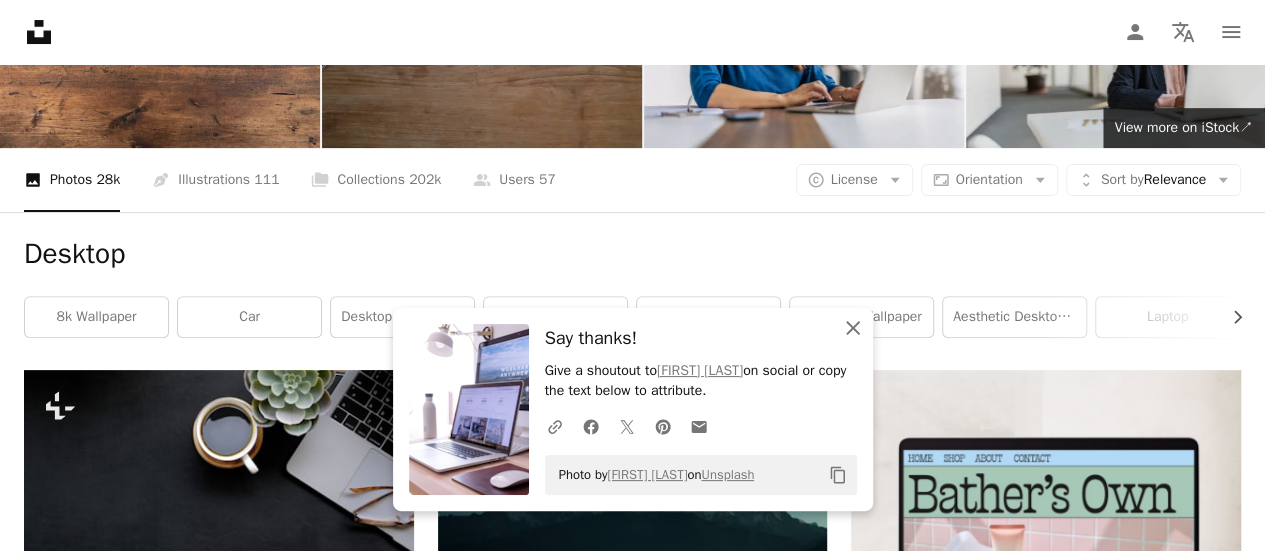 click on "An X shape" 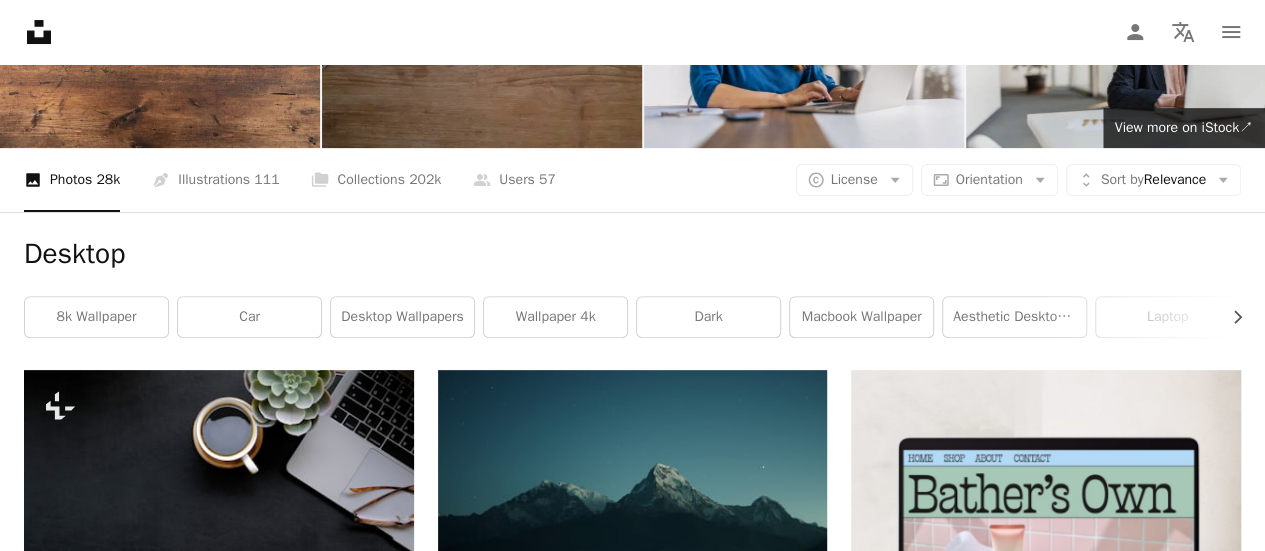 scroll, scrollTop: 37611, scrollLeft: 0, axis: vertical 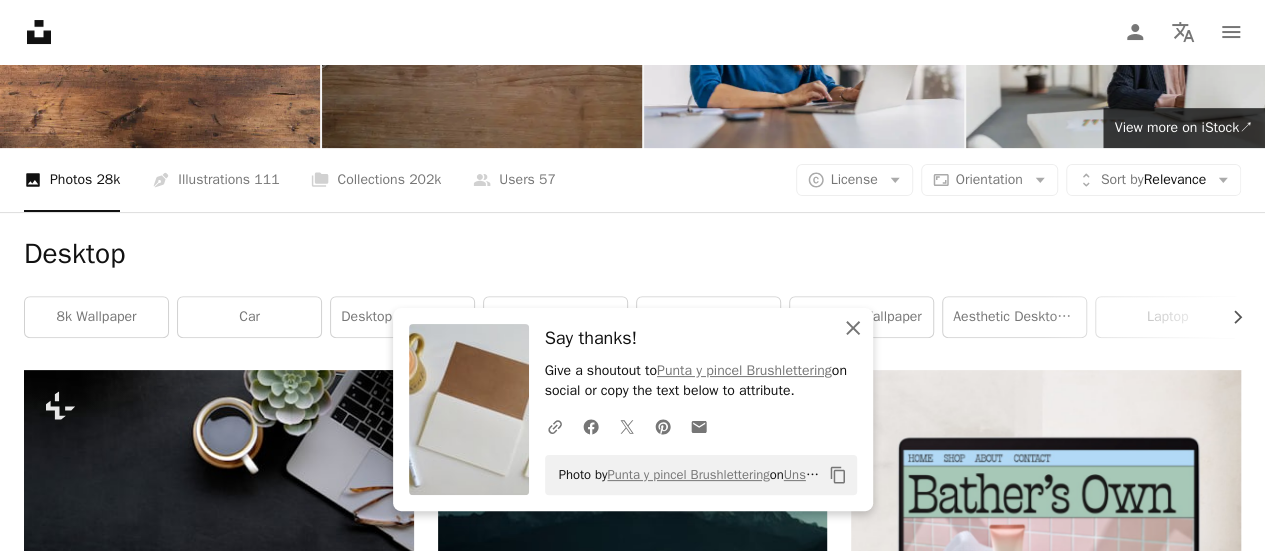 click on "An X shape" 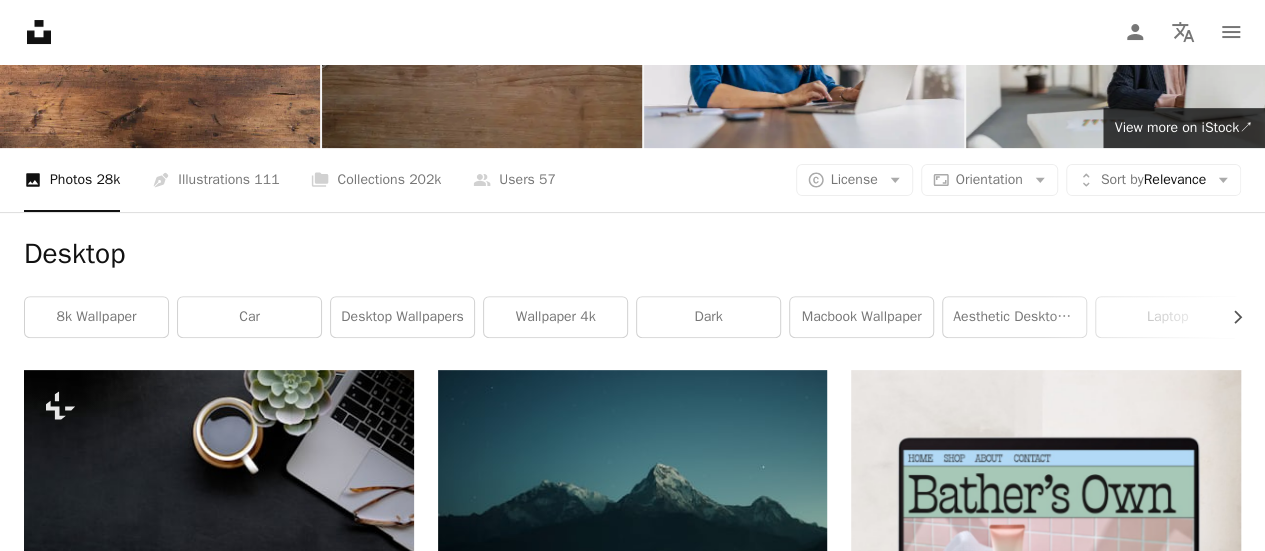 scroll, scrollTop: 46527, scrollLeft: 0, axis: vertical 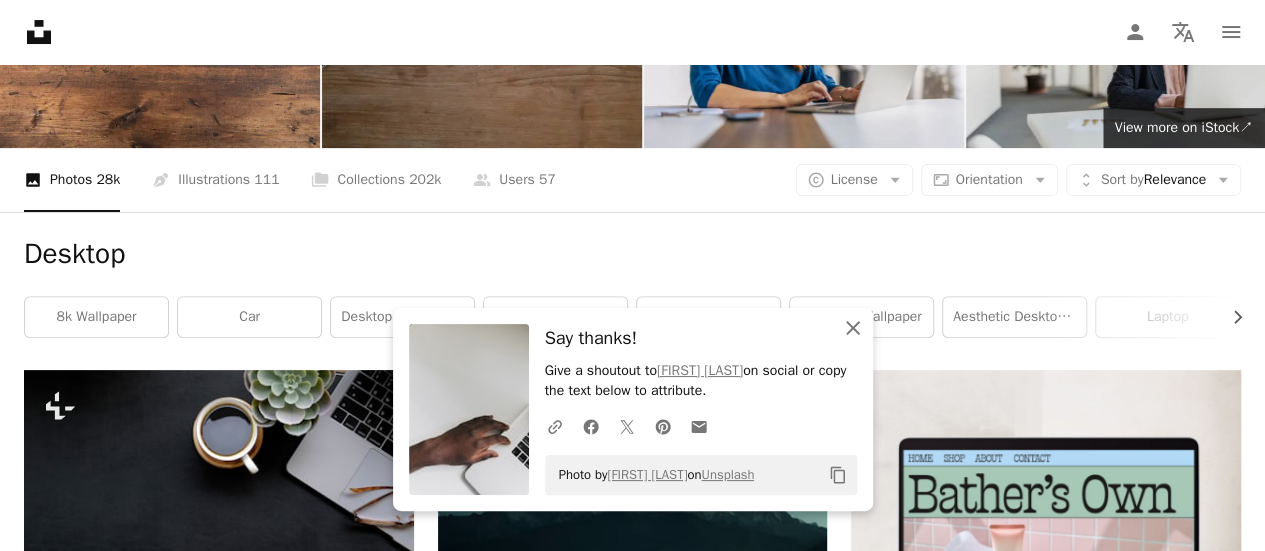 click on "An X shape" 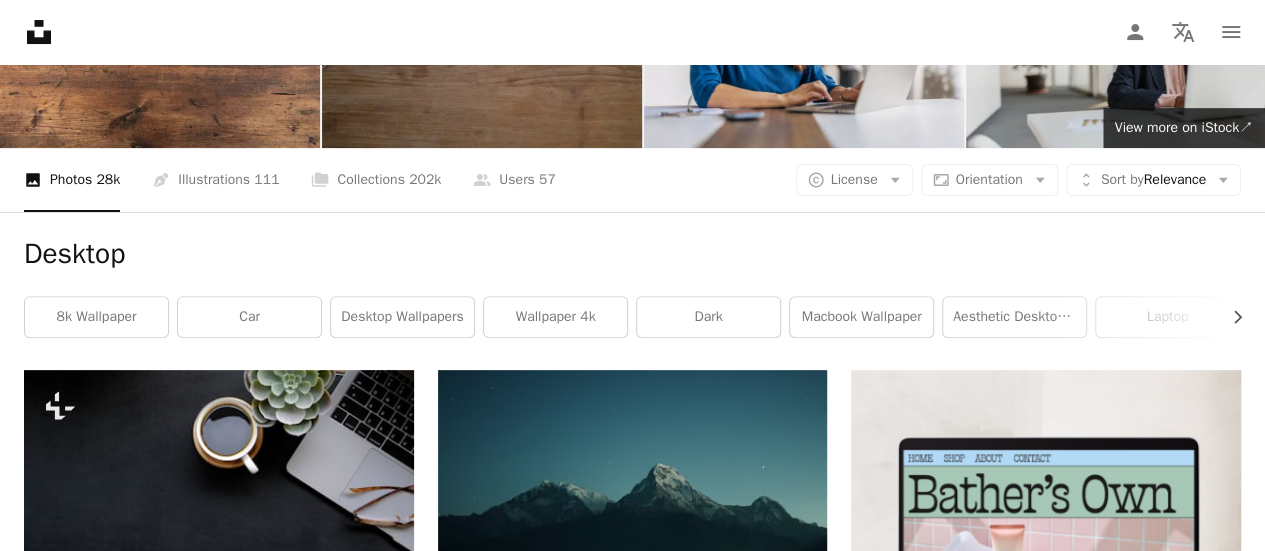 scroll, scrollTop: 0, scrollLeft: 0, axis: both 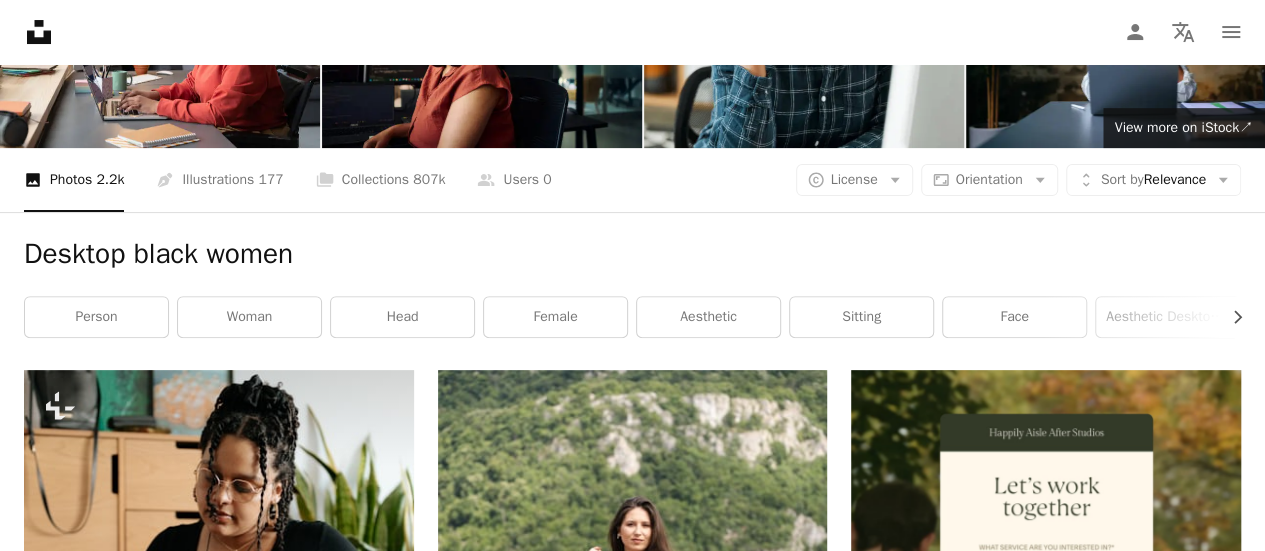 click 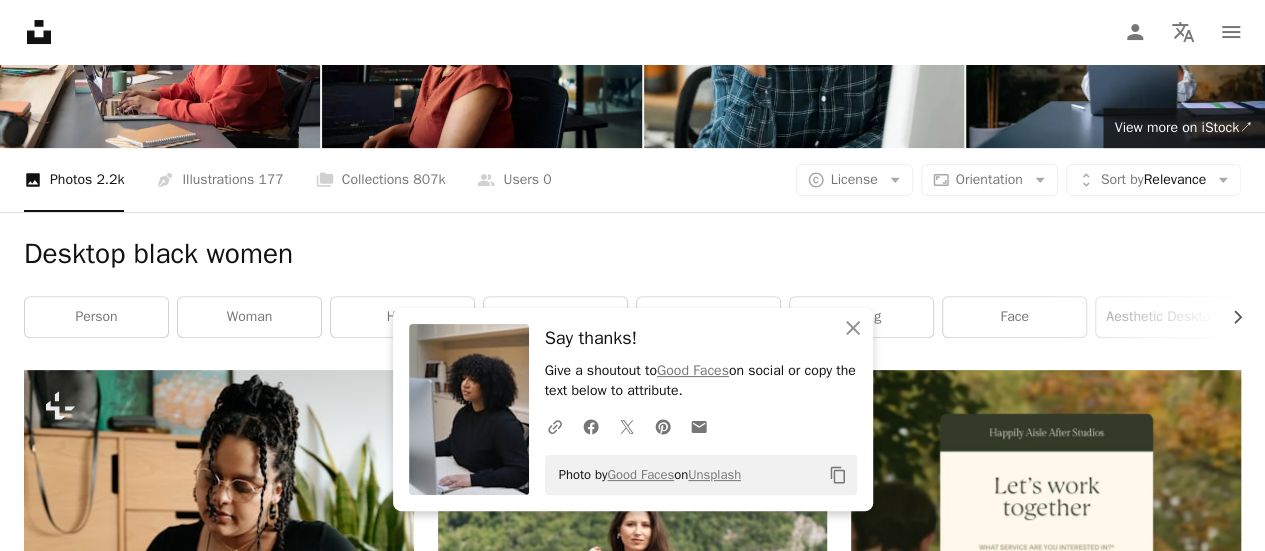 scroll, scrollTop: 3599, scrollLeft: 0, axis: vertical 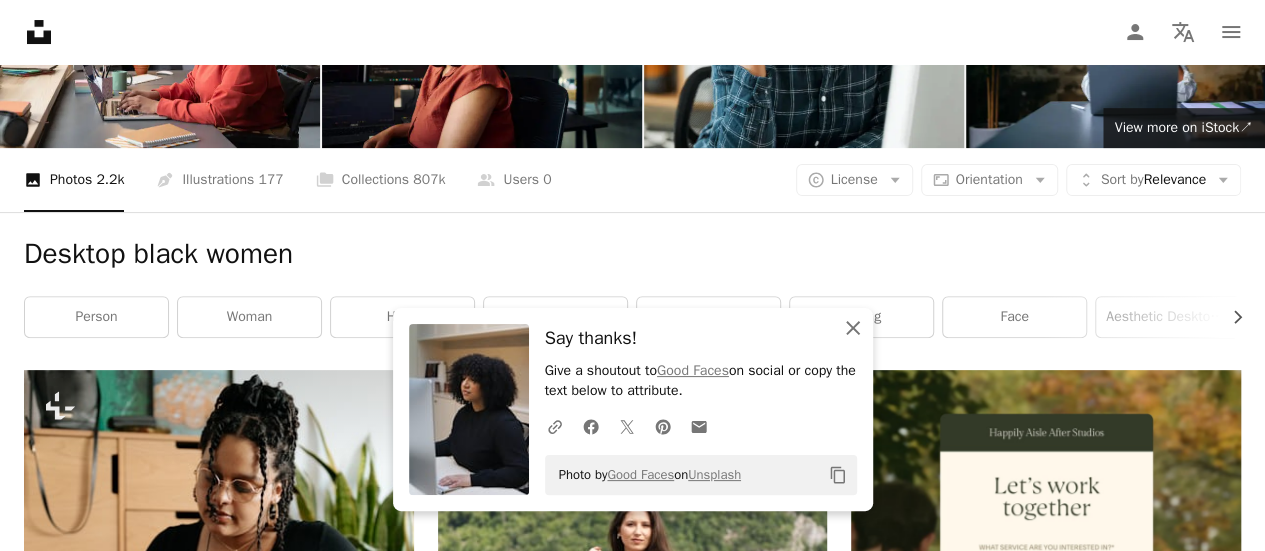 click 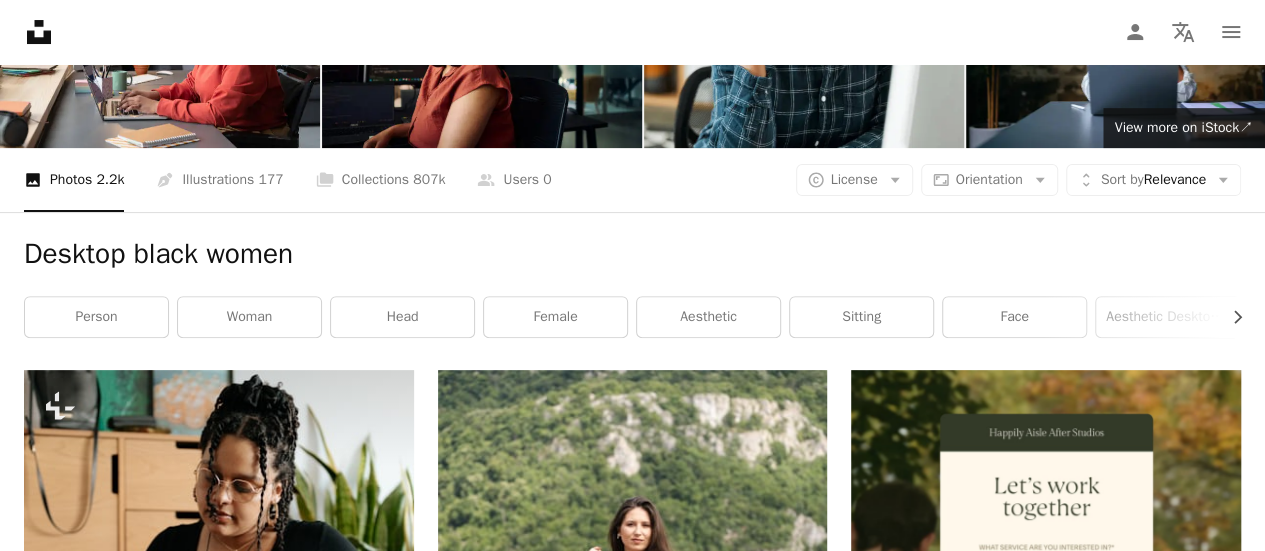 scroll, scrollTop: 0, scrollLeft: 0, axis: both 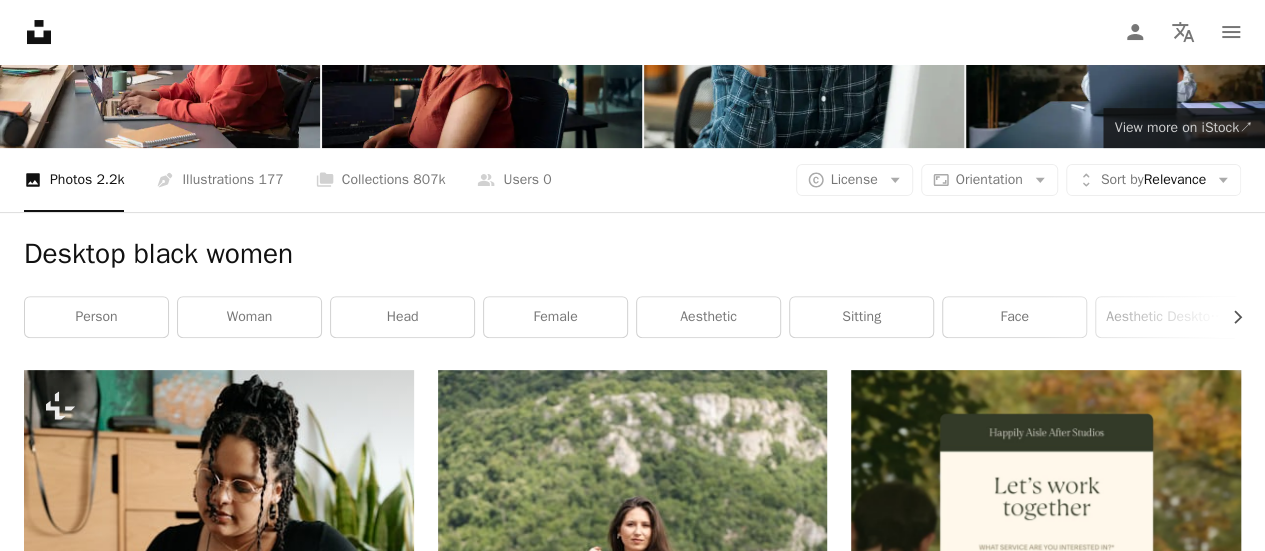 click on "View more on iStock  ↗" at bounding box center (1184, 127) 